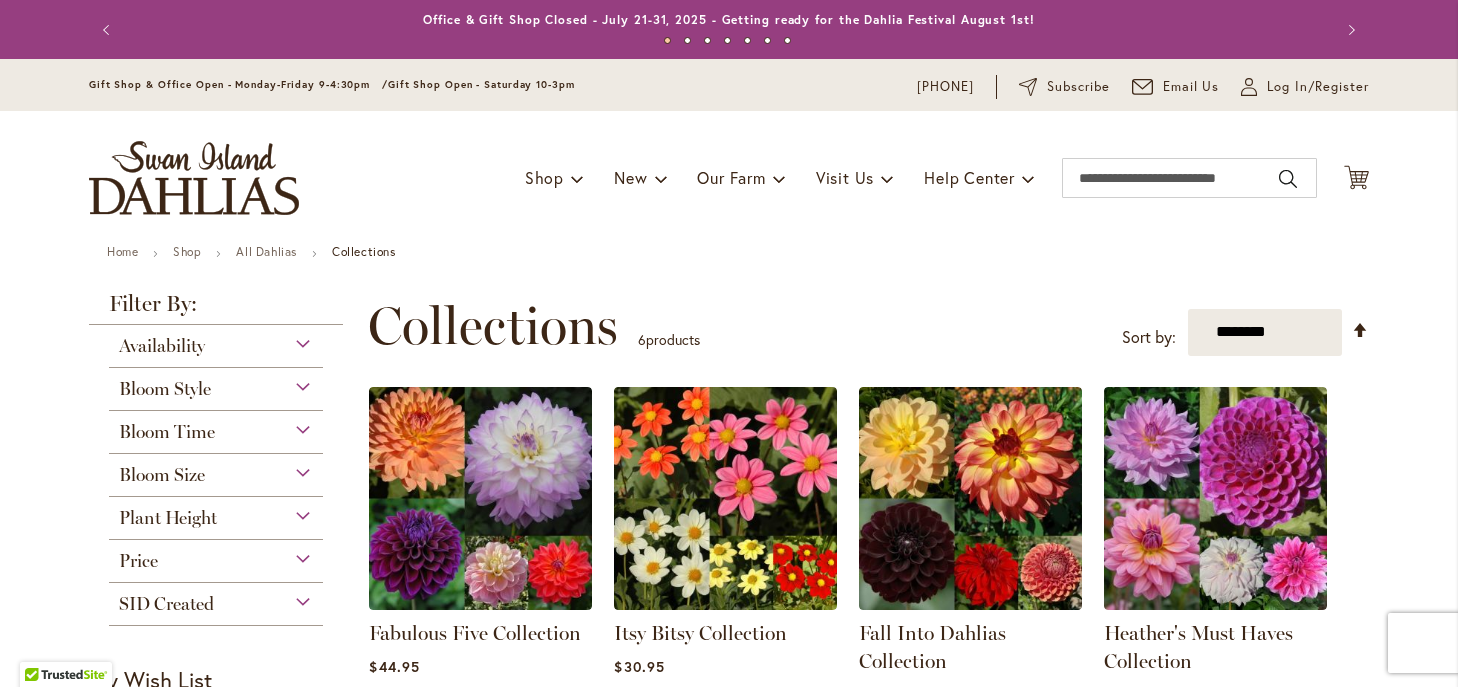 scroll, scrollTop: 0, scrollLeft: 0, axis: both 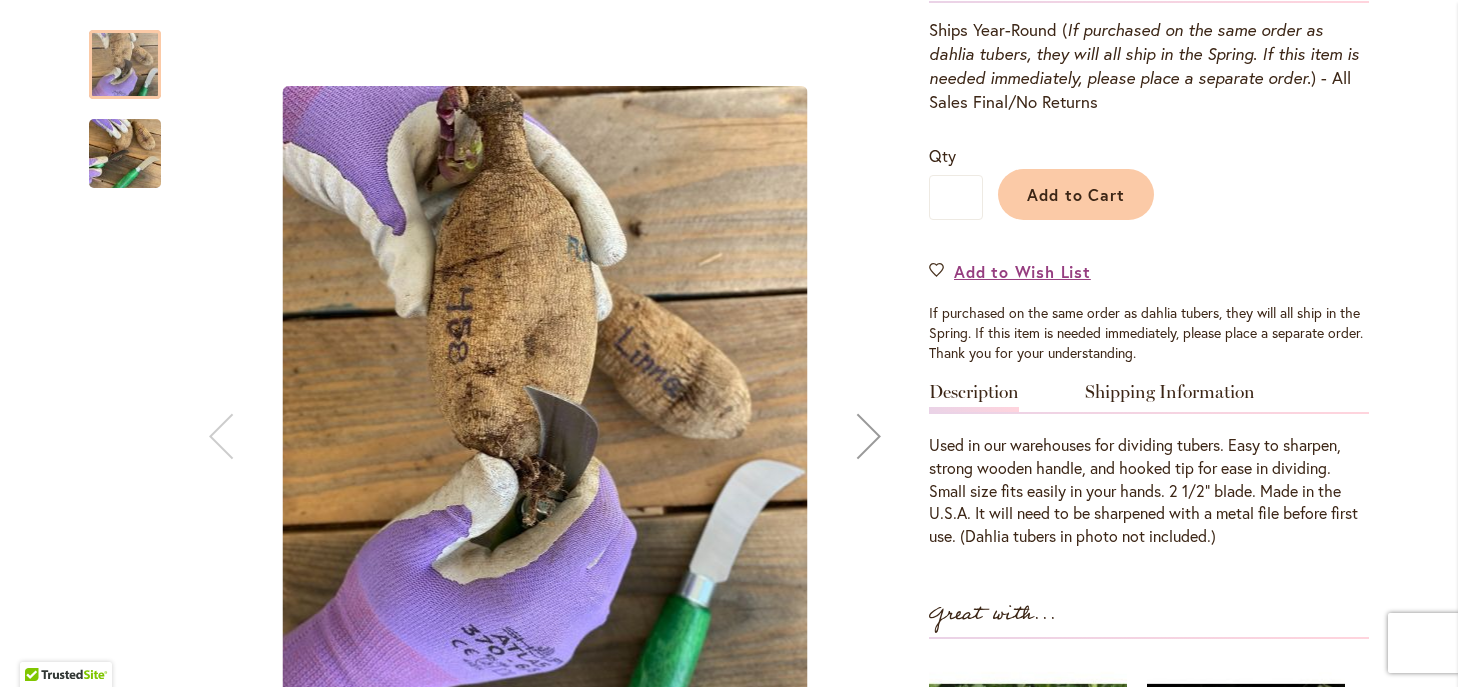 click at bounding box center (125, 154) 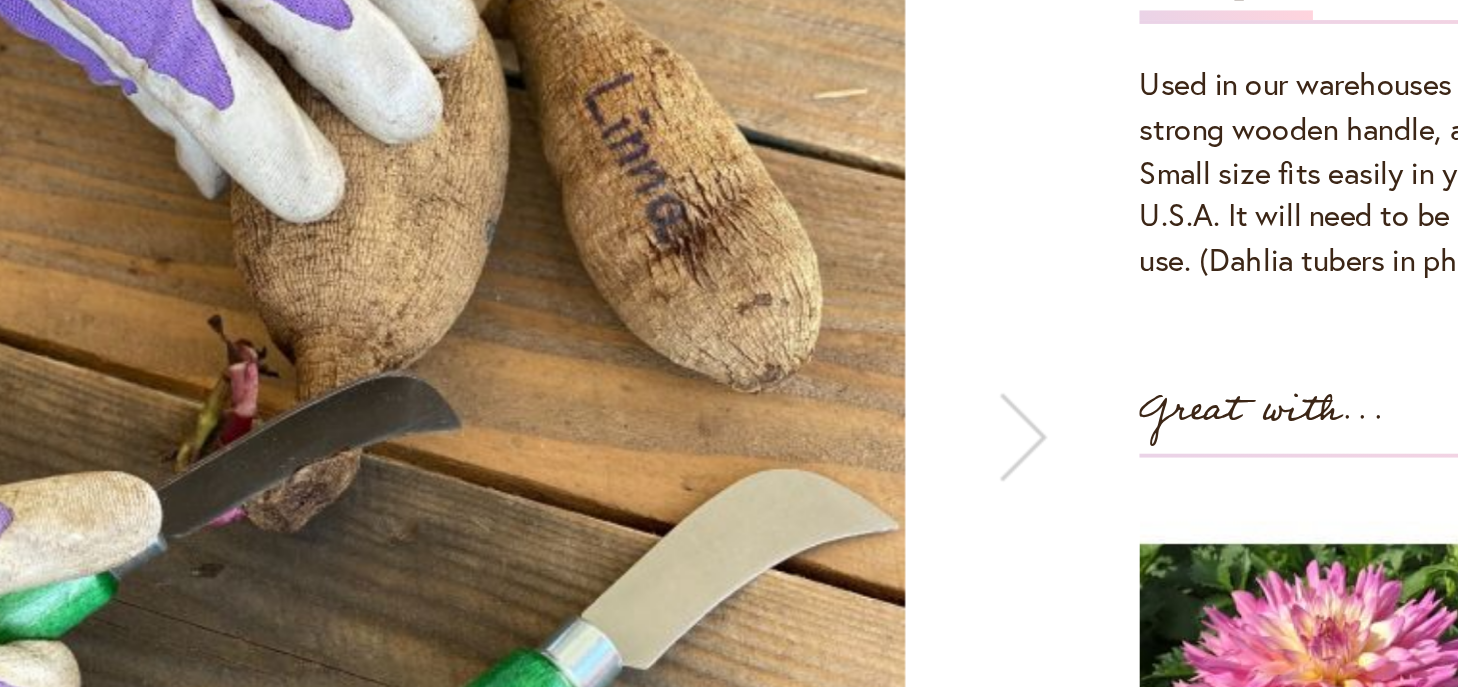 scroll, scrollTop: 690, scrollLeft: 0, axis: vertical 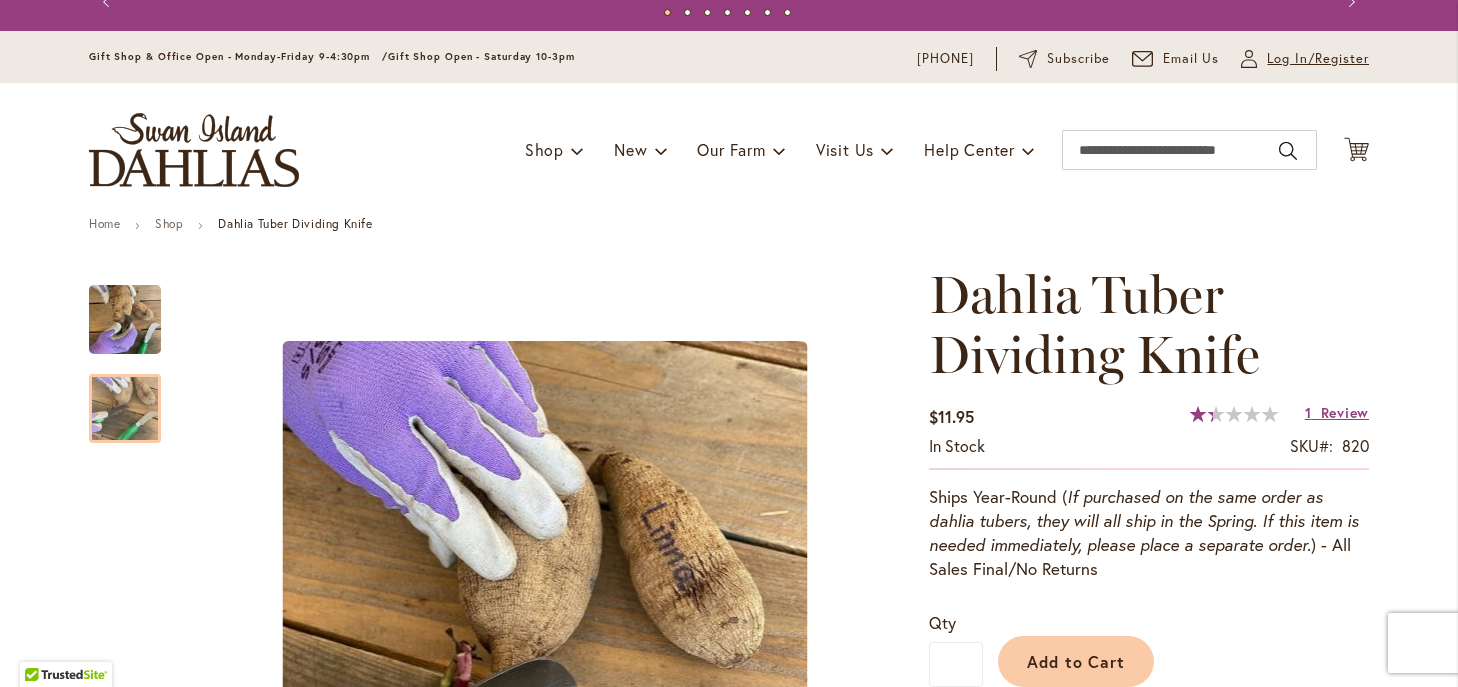 click on "Log In/Register" at bounding box center (1318, 59) 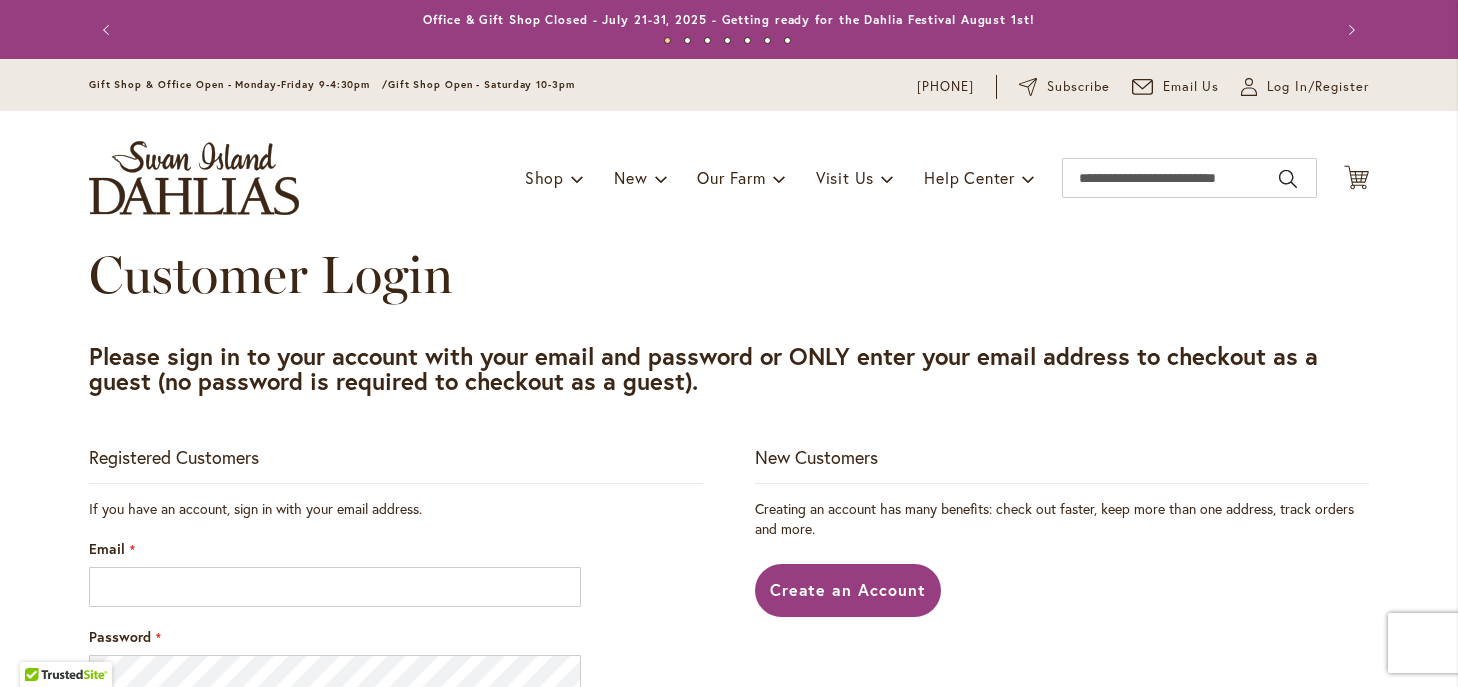 scroll, scrollTop: 0, scrollLeft: 0, axis: both 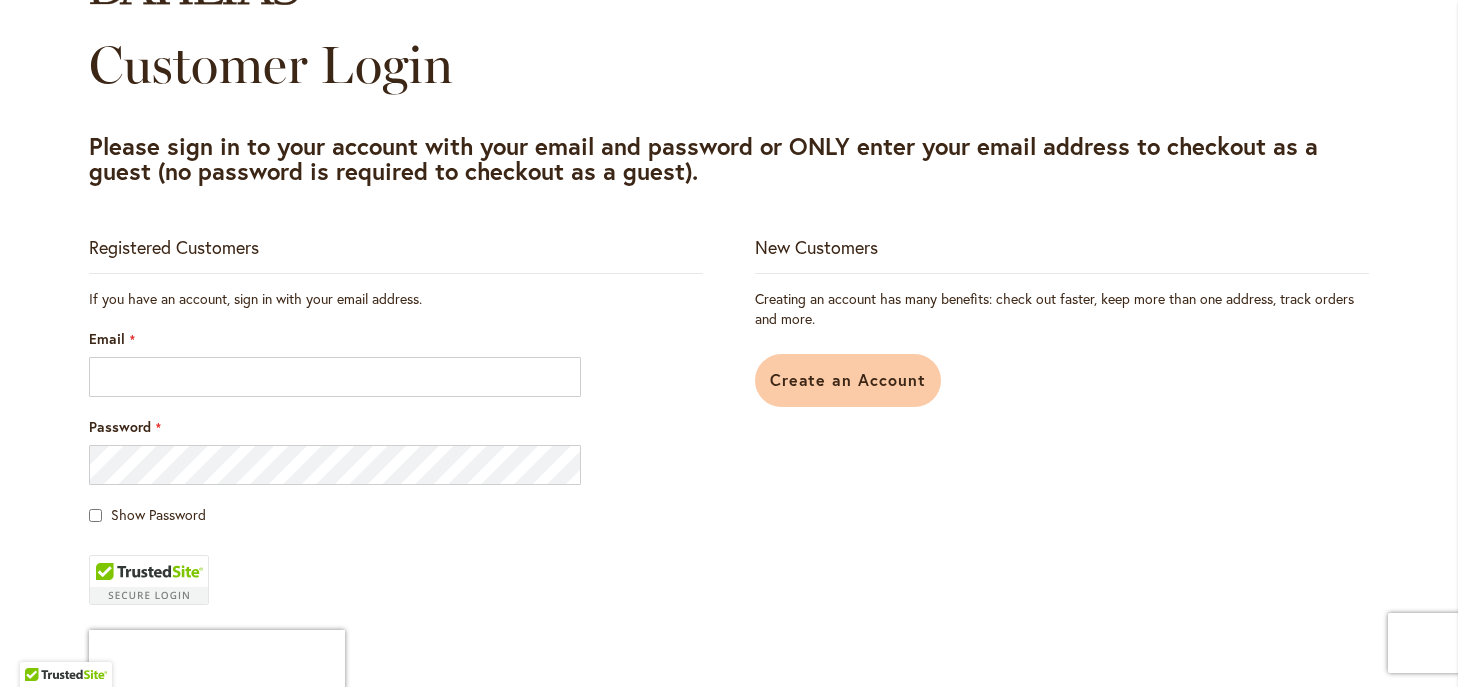 click on "Create an Account" at bounding box center [848, 379] 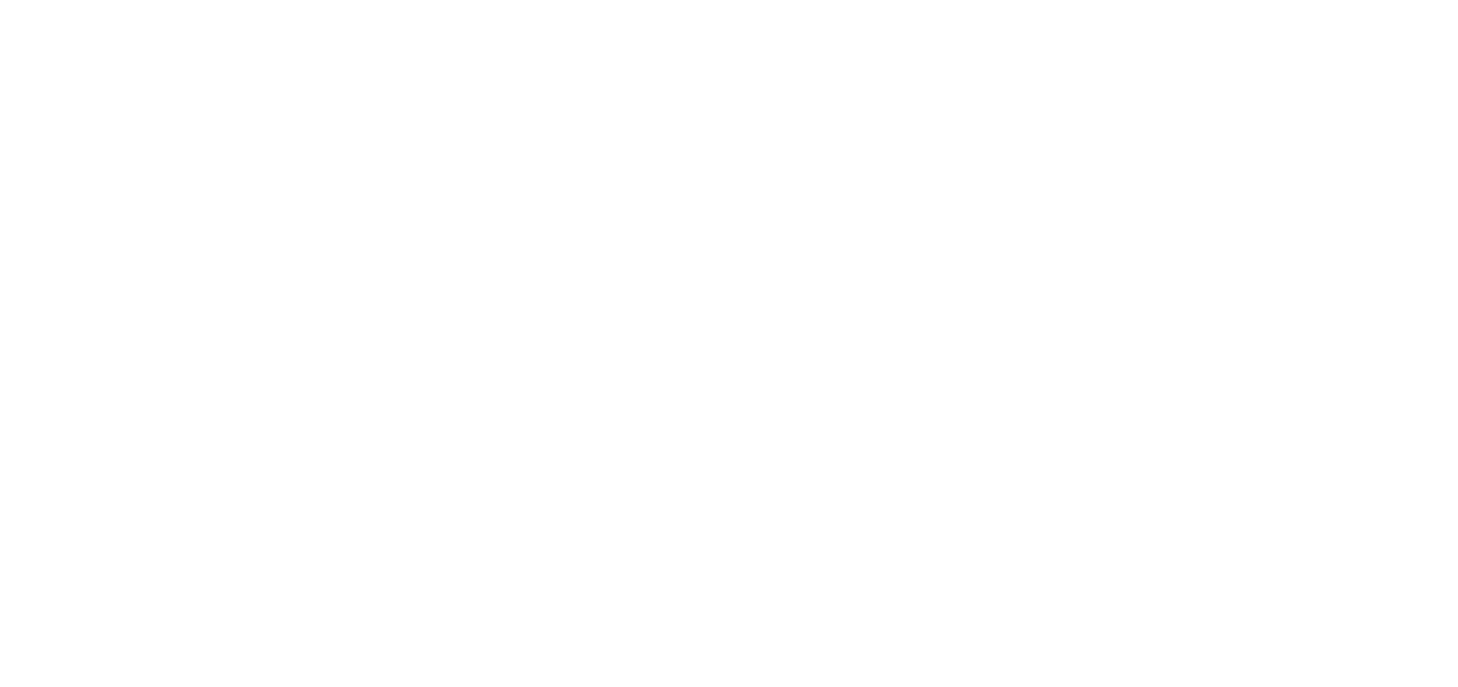 scroll, scrollTop: 0, scrollLeft: 0, axis: both 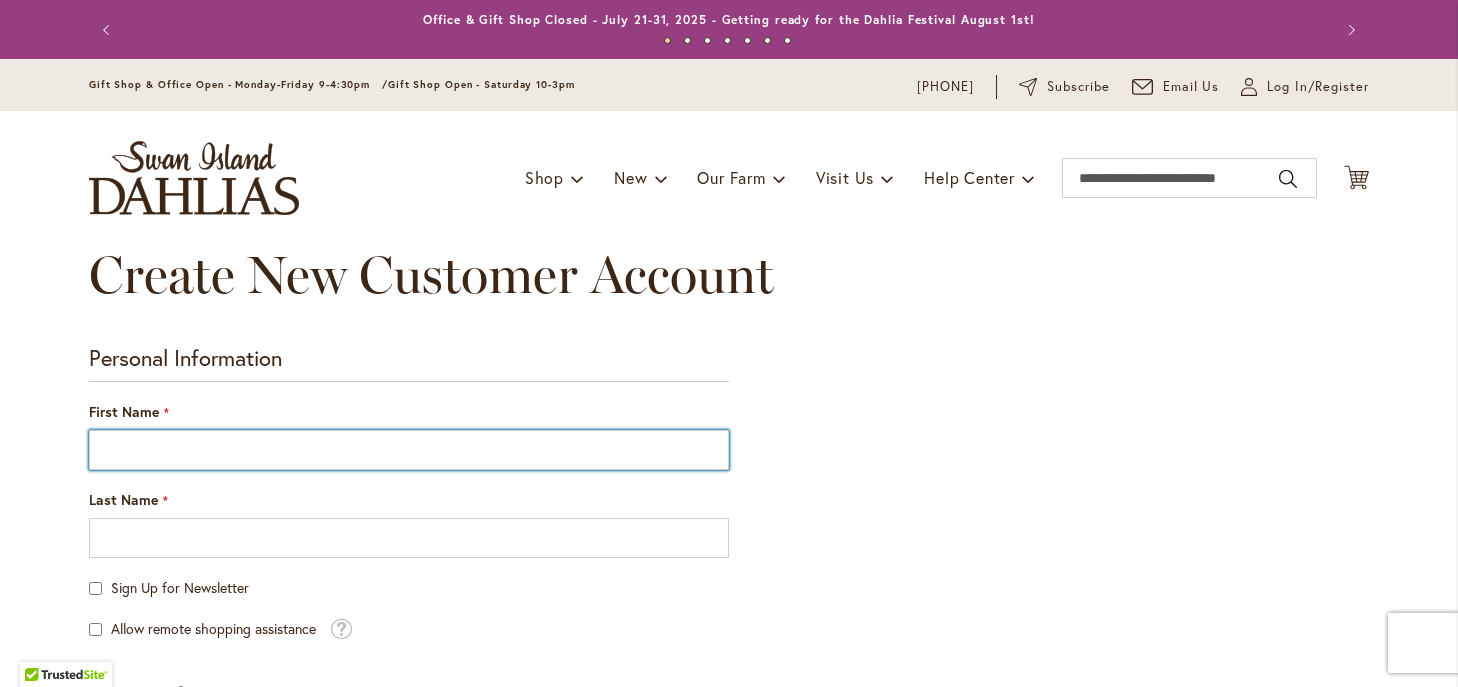 click on "First Name" at bounding box center (409, 450) 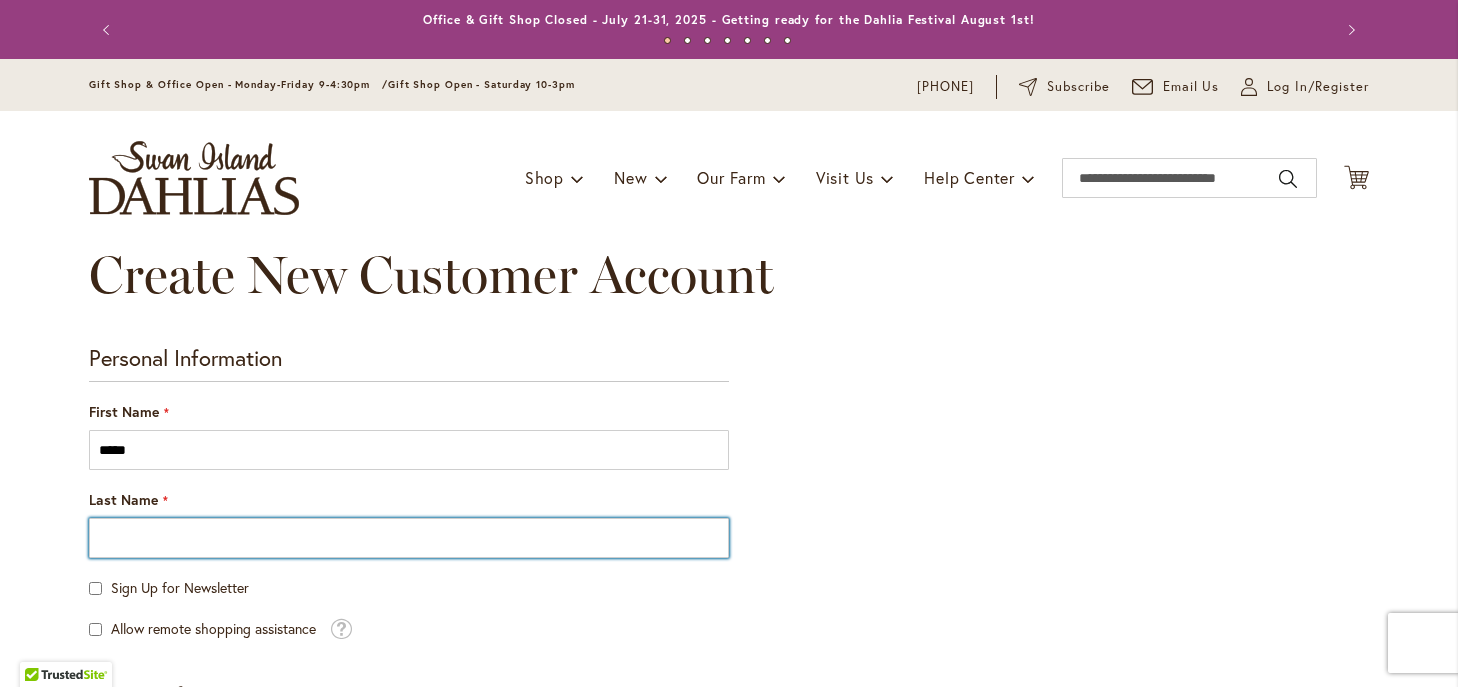 type on "*******" 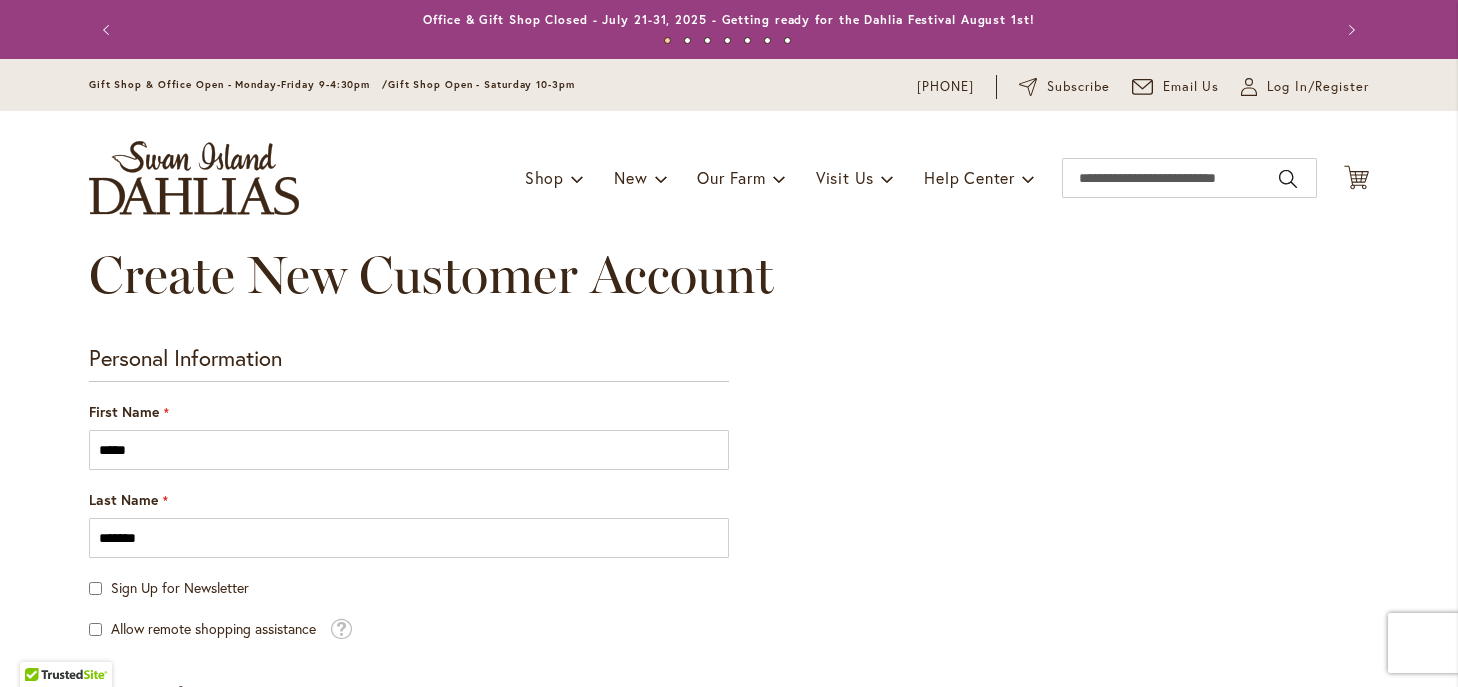 click on "Personal Information
First Name
*****
Last Name
*******
Sign Up for Newsletter
Allow remote shopping assistance
Tooltip
This allows merchants to "see what you see" and take actions on your behalf in order to provide better assistance.
Sign-in Information
Email" at bounding box center [729, 885] 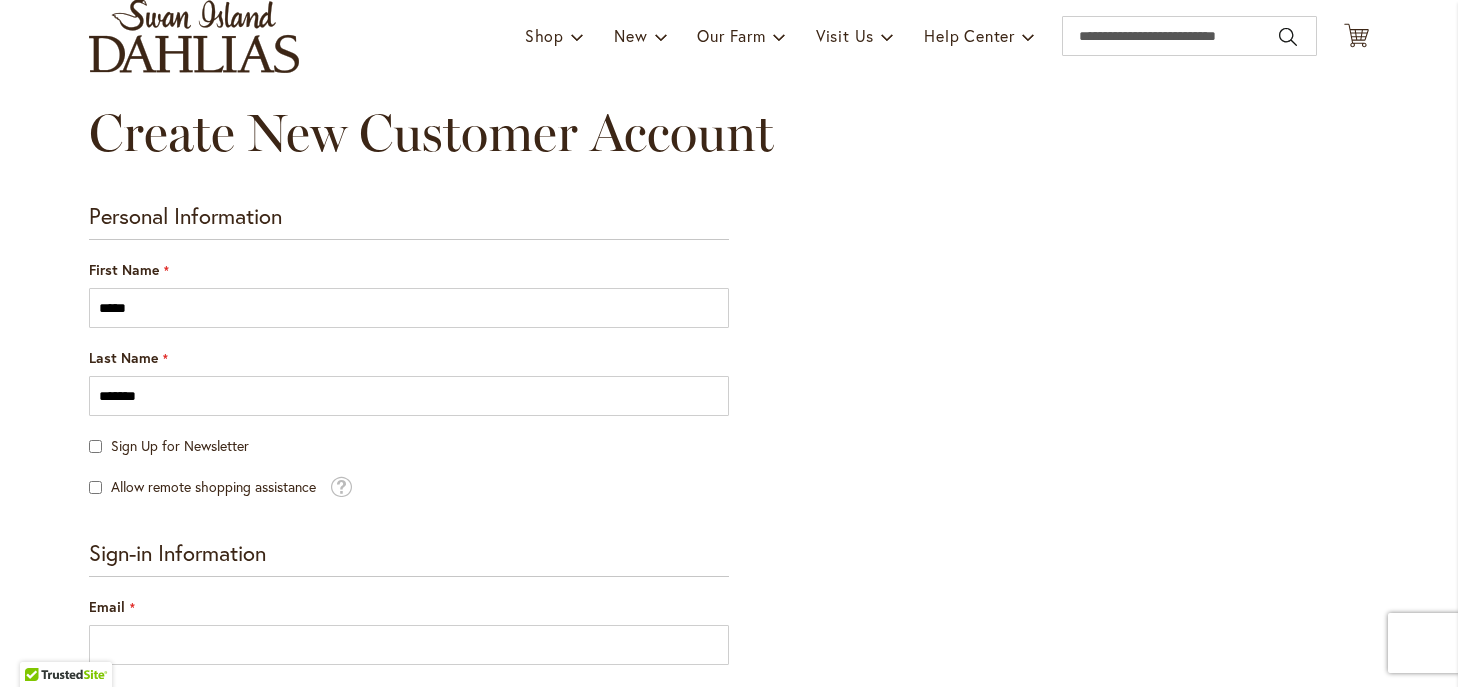 scroll, scrollTop: 212, scrollLeft: 0, axis: vertical 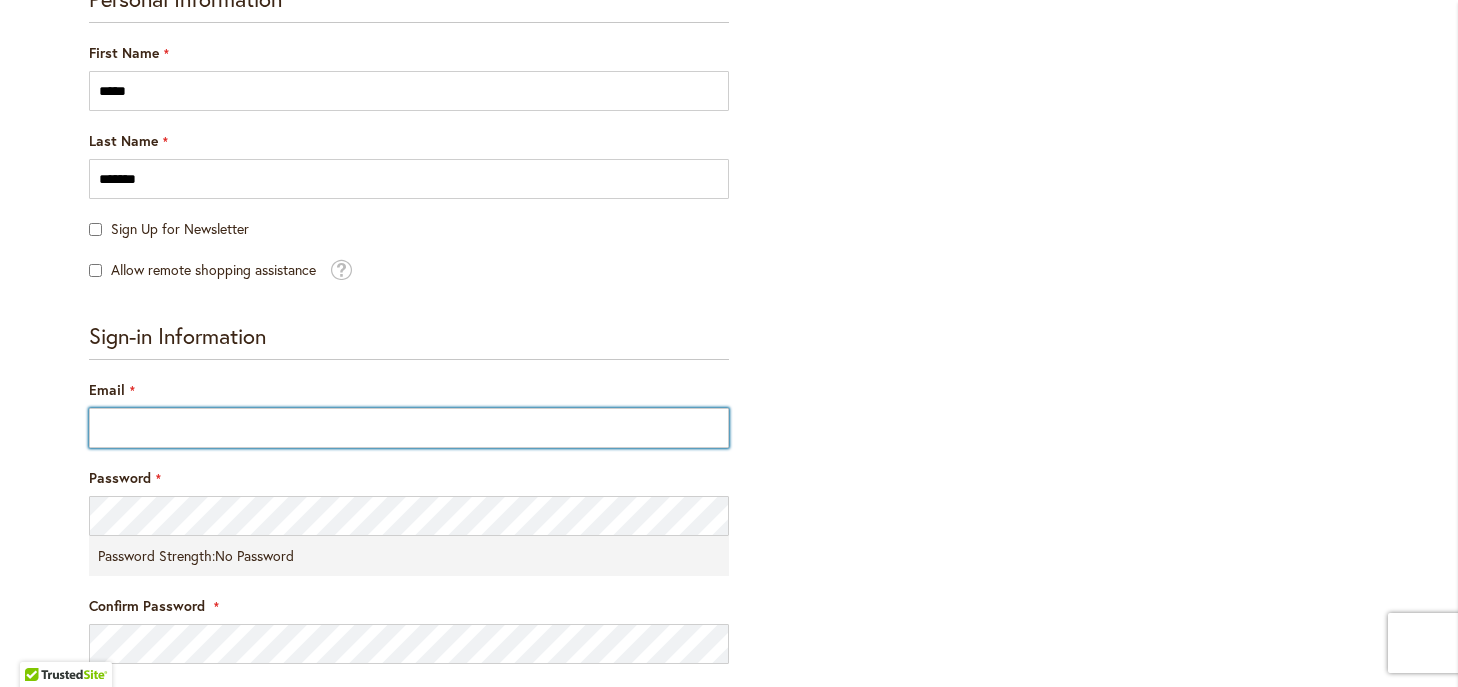 click on "Email" at bounding box center (409, 428) 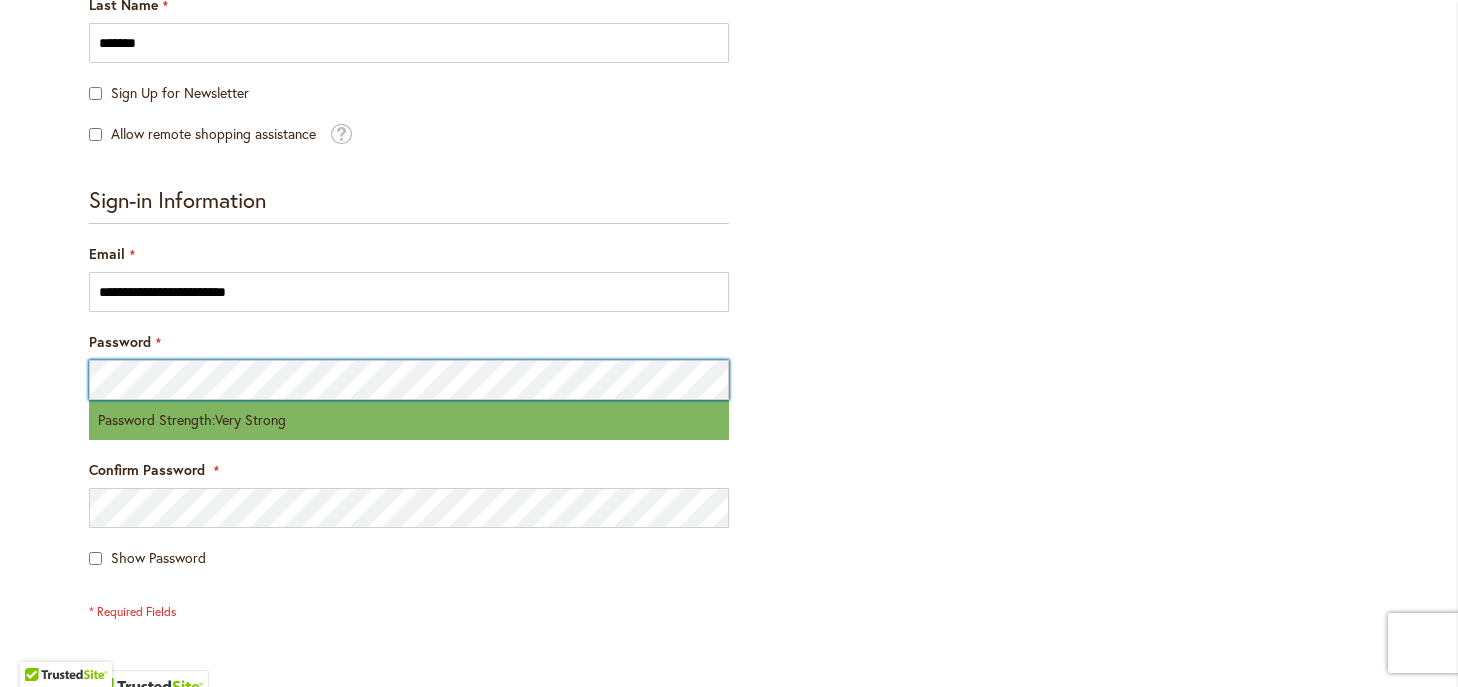scroll, scrollTop: 498, scrollLeft: 0, axis: vertical 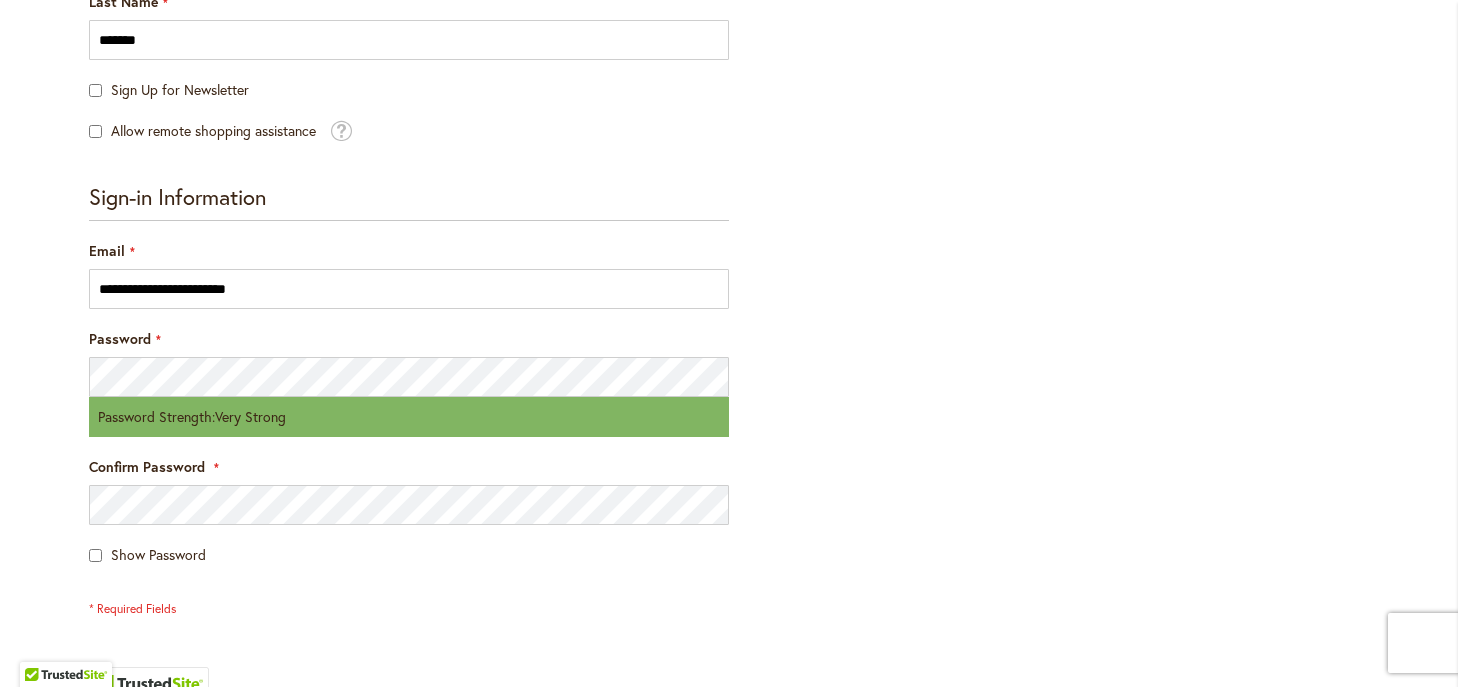 click on "**********" at bounding box center (729, 387) 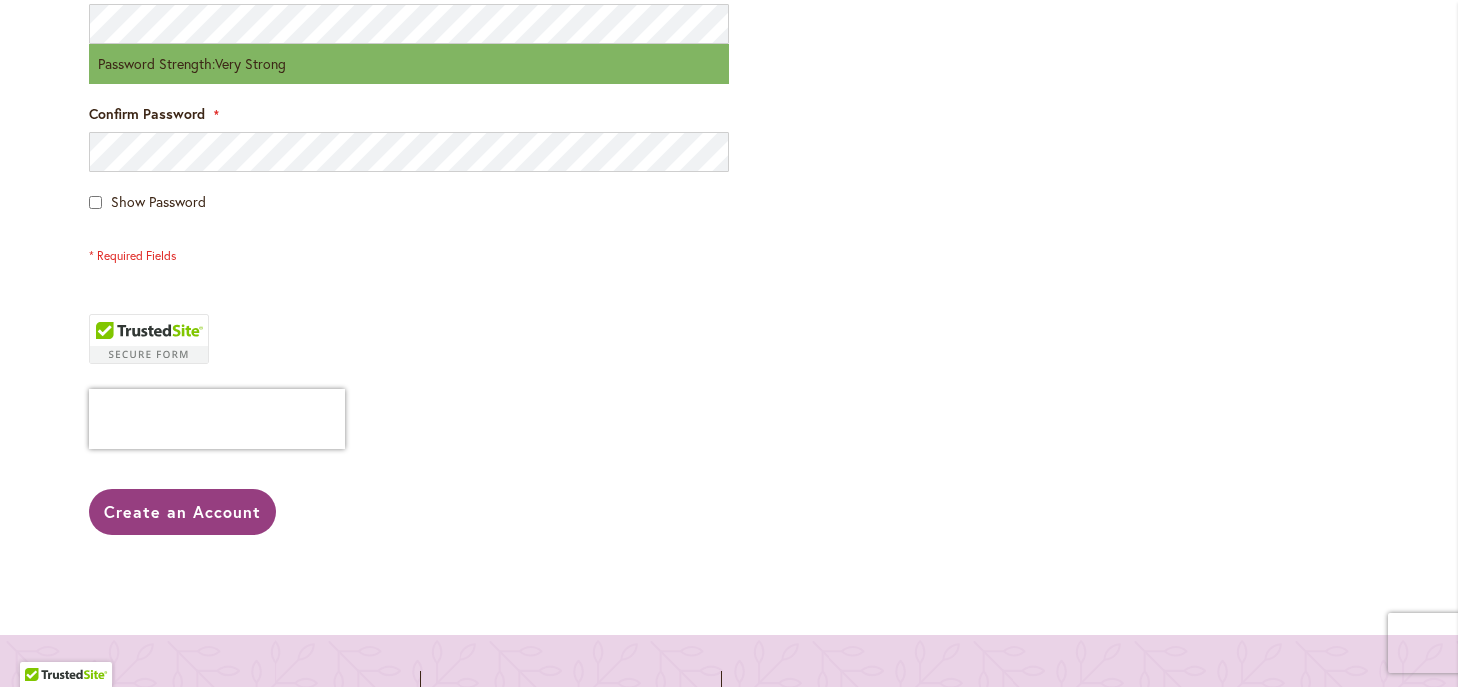 scroll, scrollTop: 862, scrollLeft: 0, axis: vertical 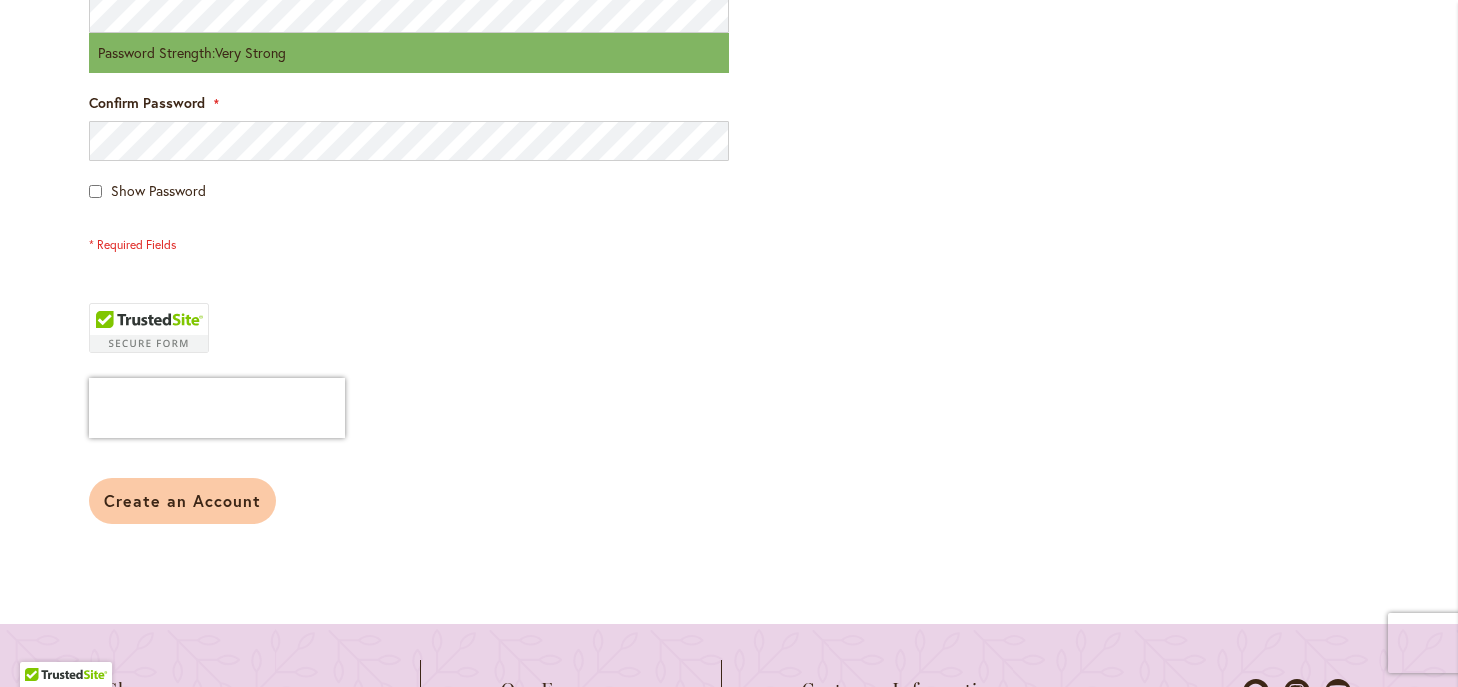 click on "Create an Account" at bounding box center [182, 500] 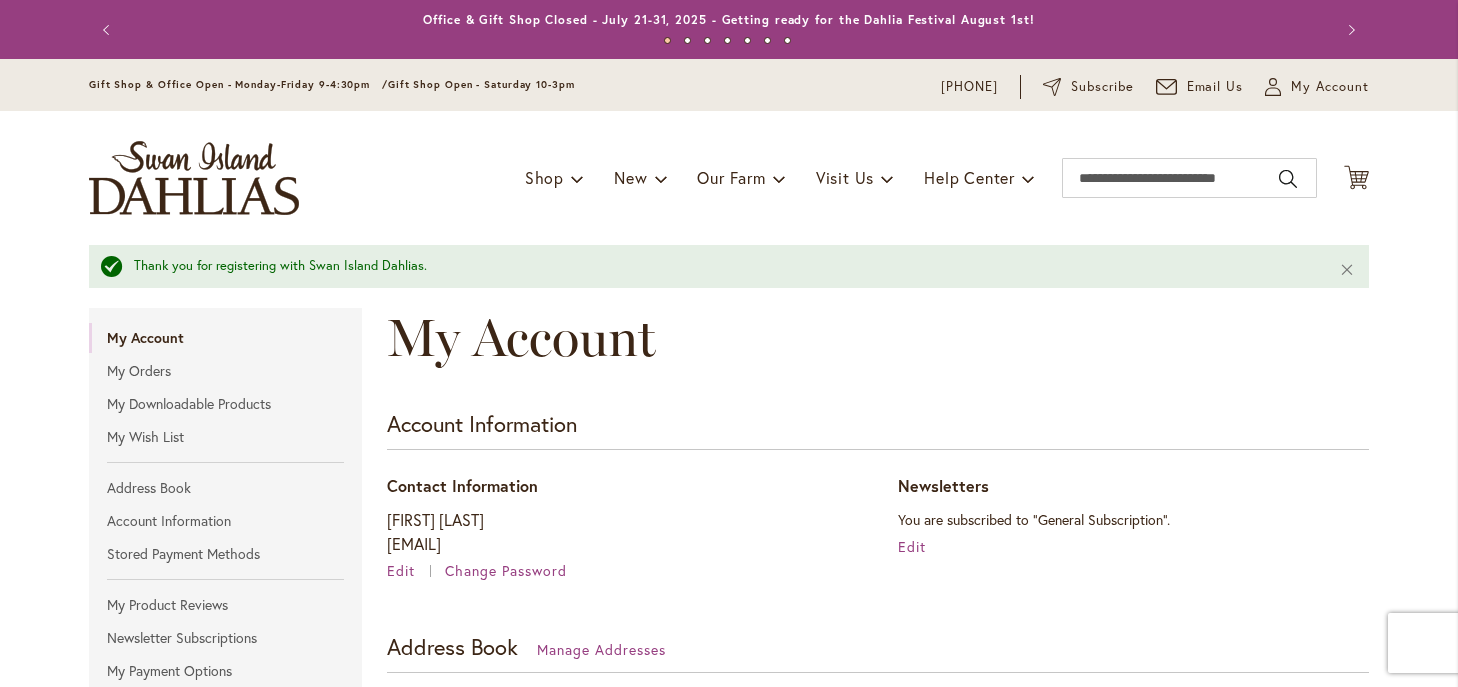 scroll, scrollTop: 0, scrollLeft: 0, axis: both 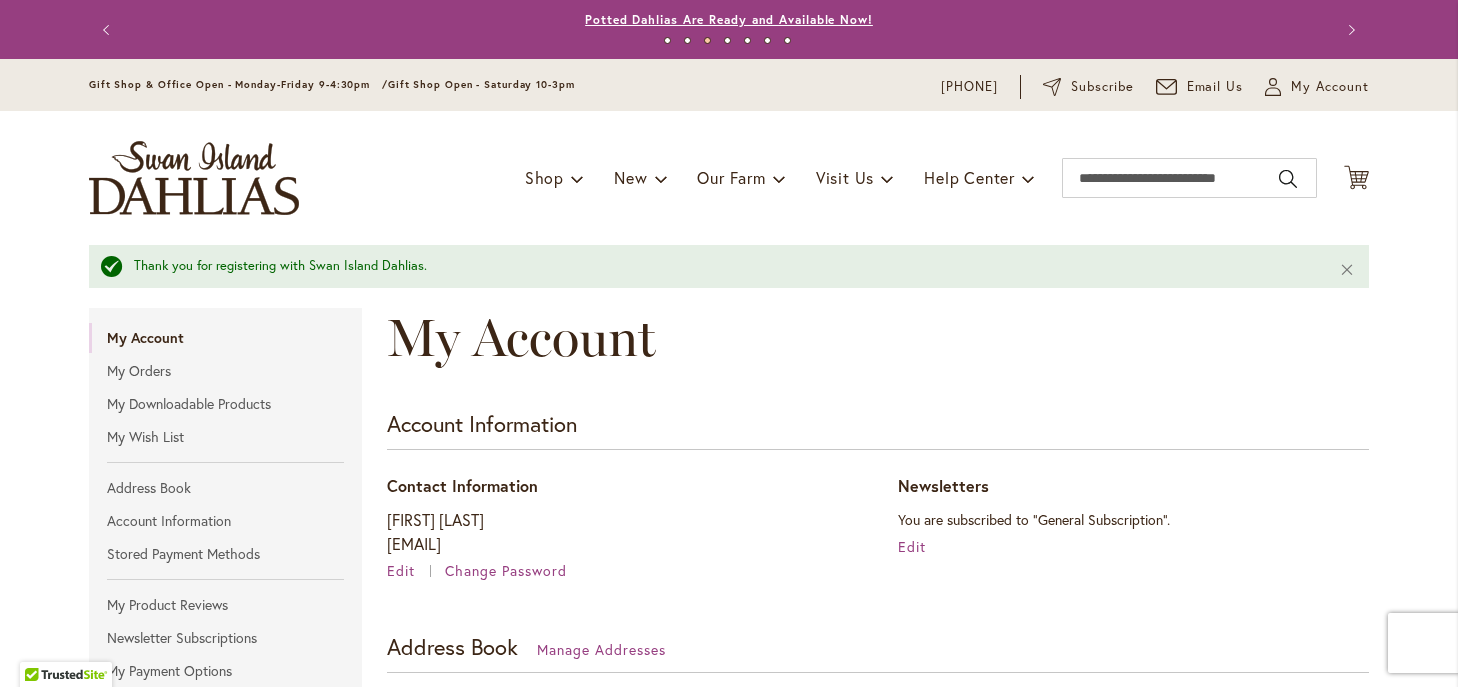 type on "**********" 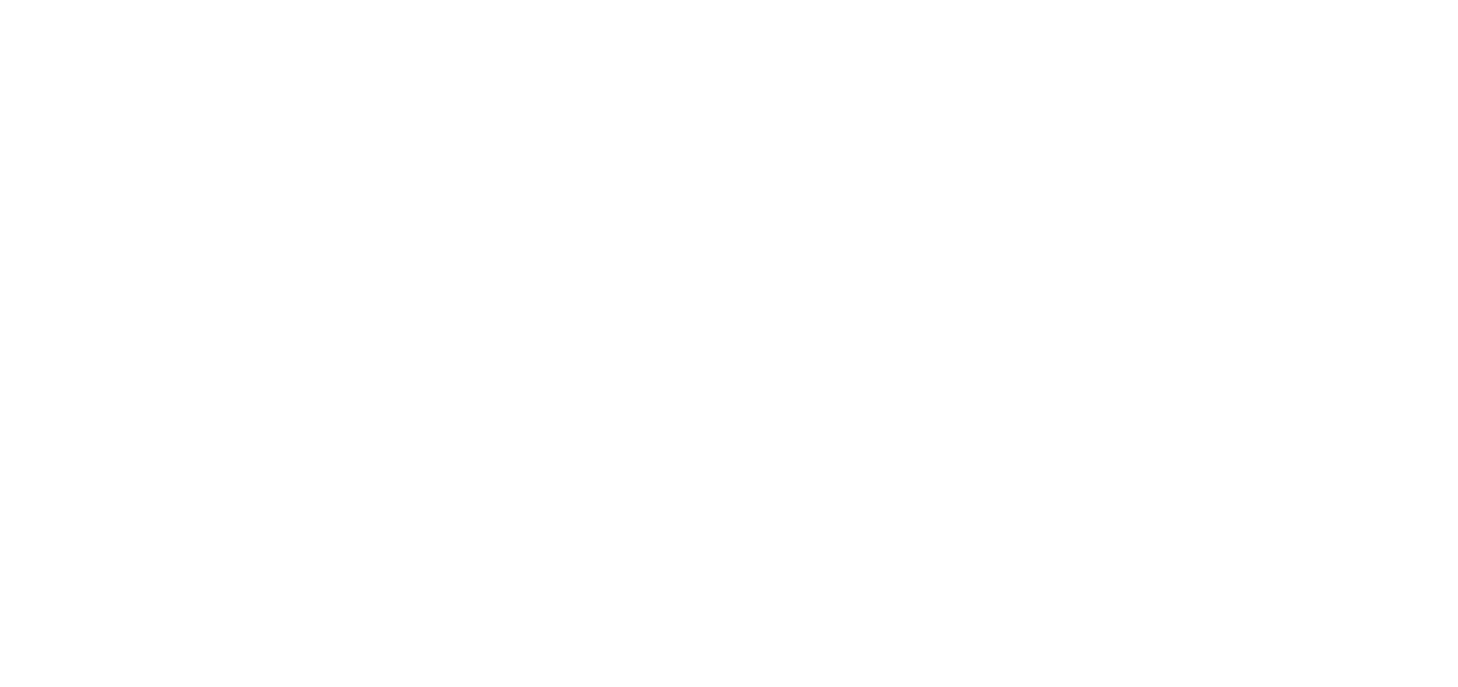 scroll, scrollTop: 0, scrollLeft: 0, axis: both 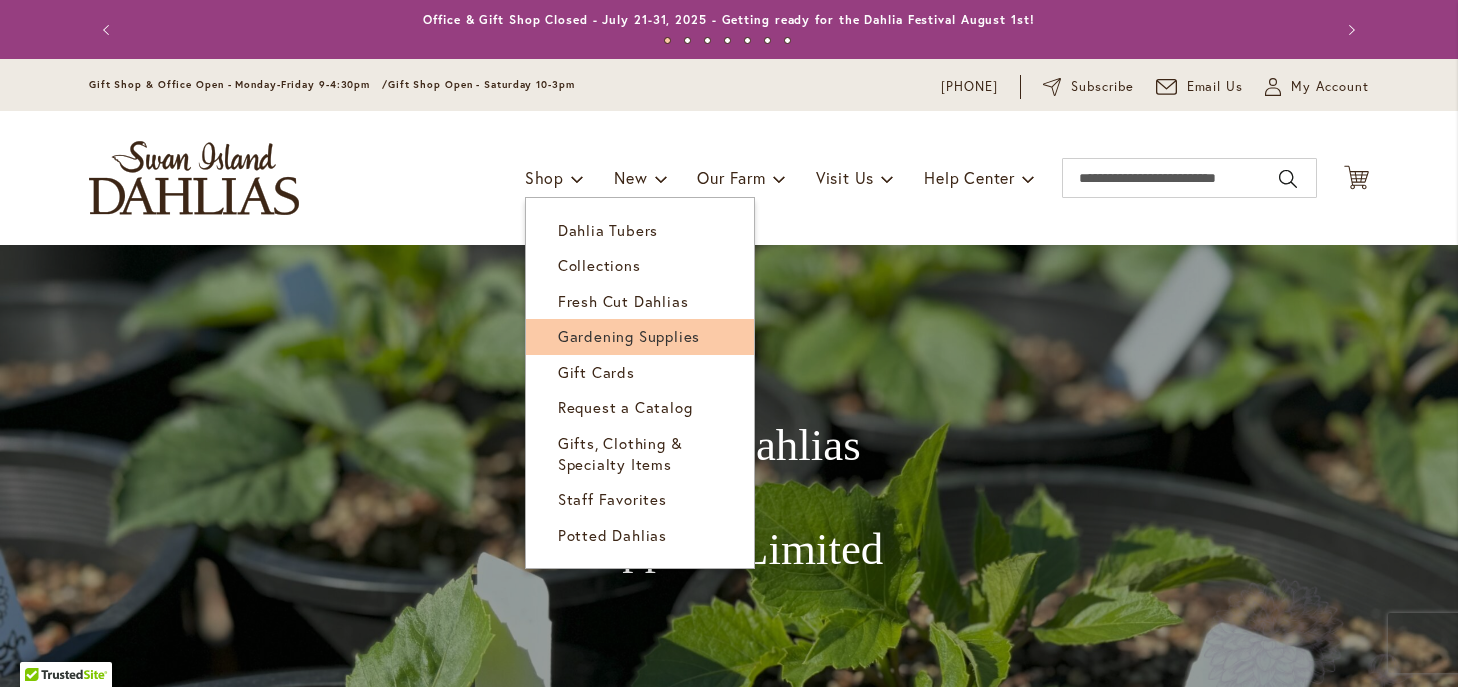 type on "**********" 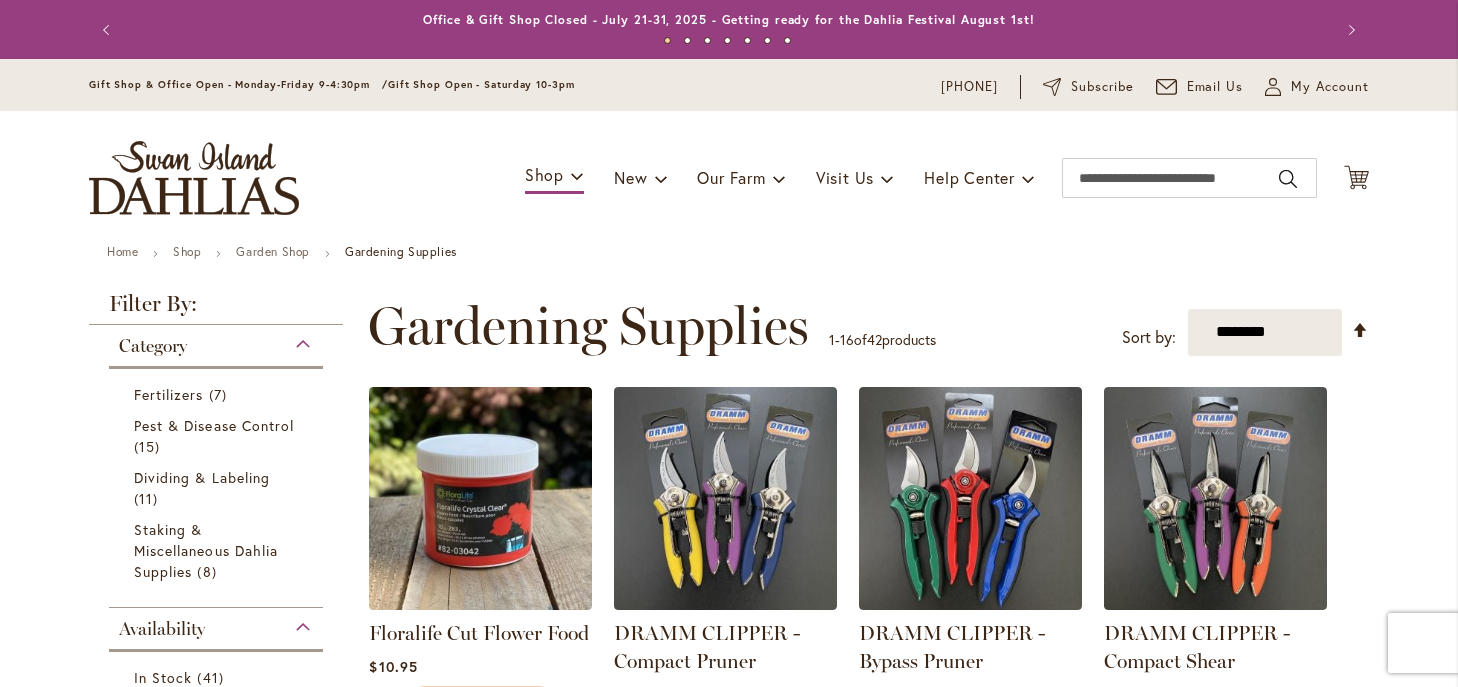 scroll, scrollTop: 0, scrollLeft: 0, axis: both 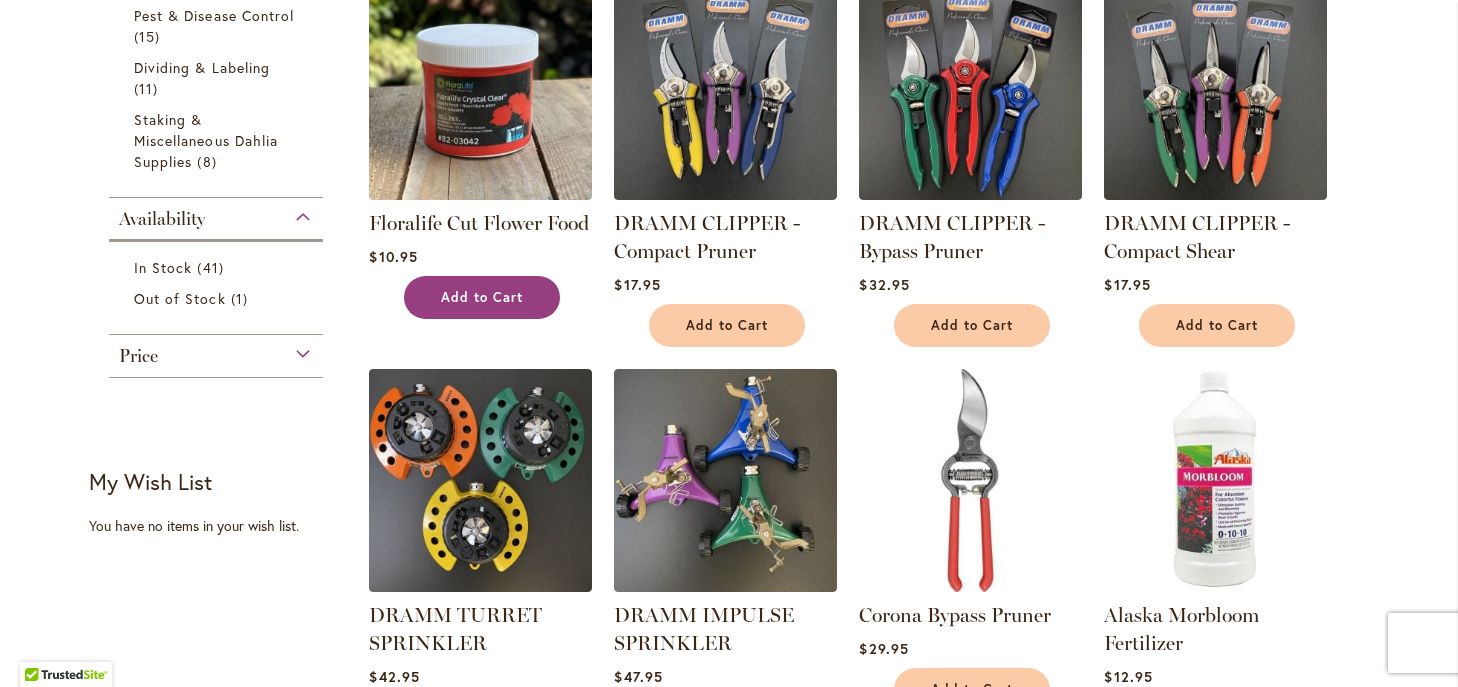 type on "**********" 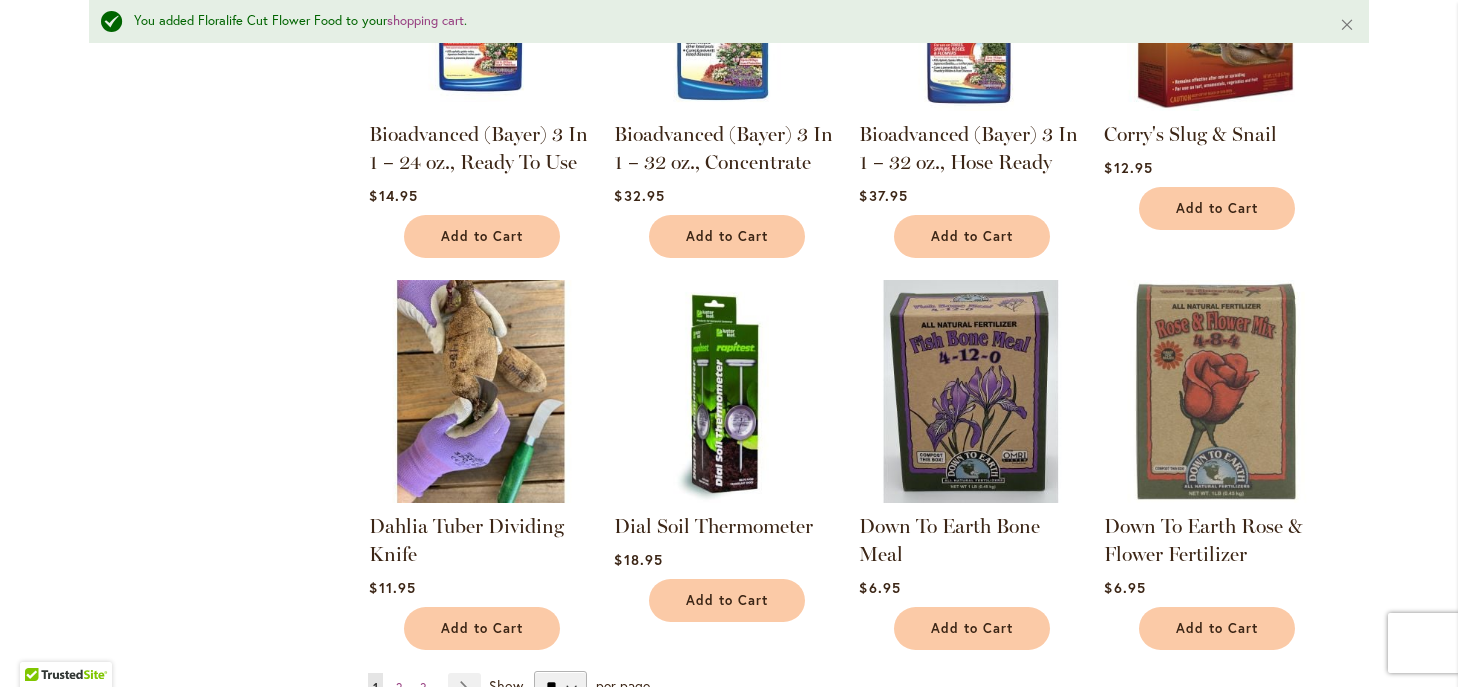 scroll, scrollTop: 1337, scrollLeft: 0, axis: vertical 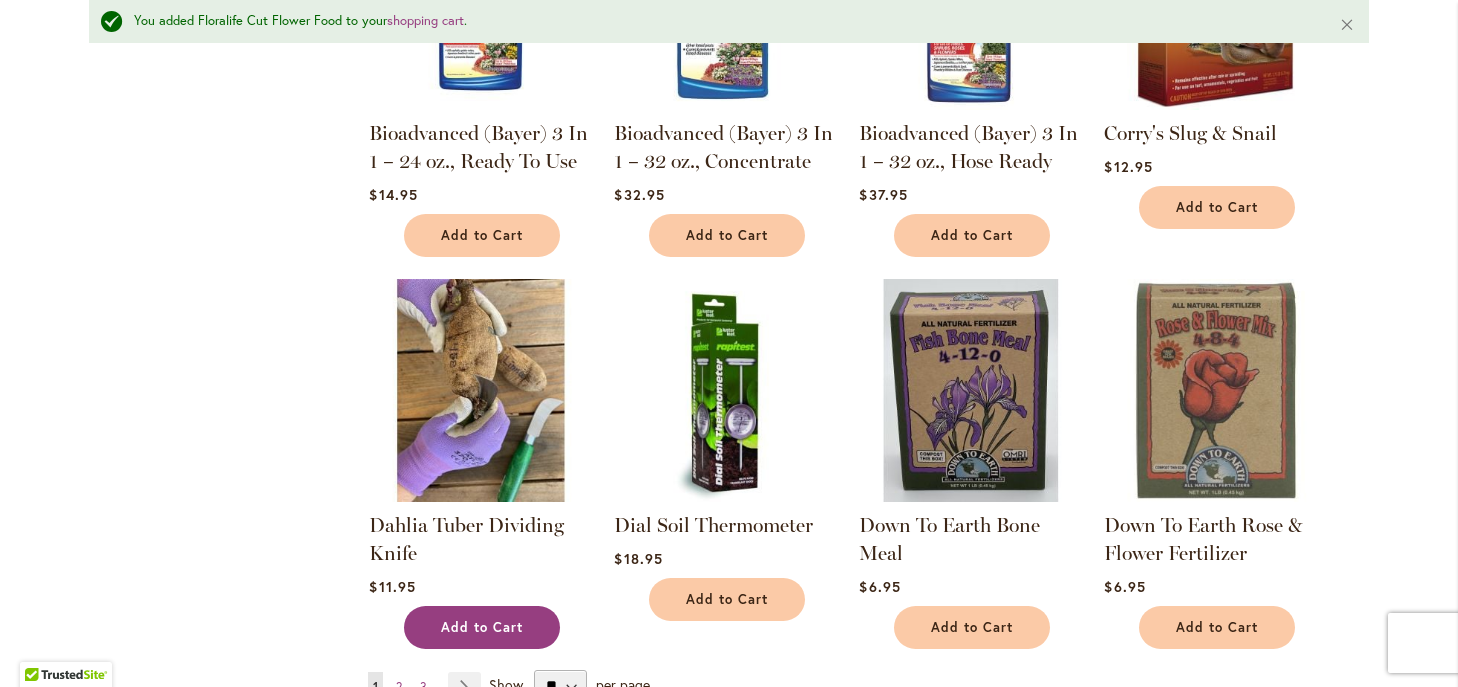 click on "Add to Cart" at bounding box center (482, 627) 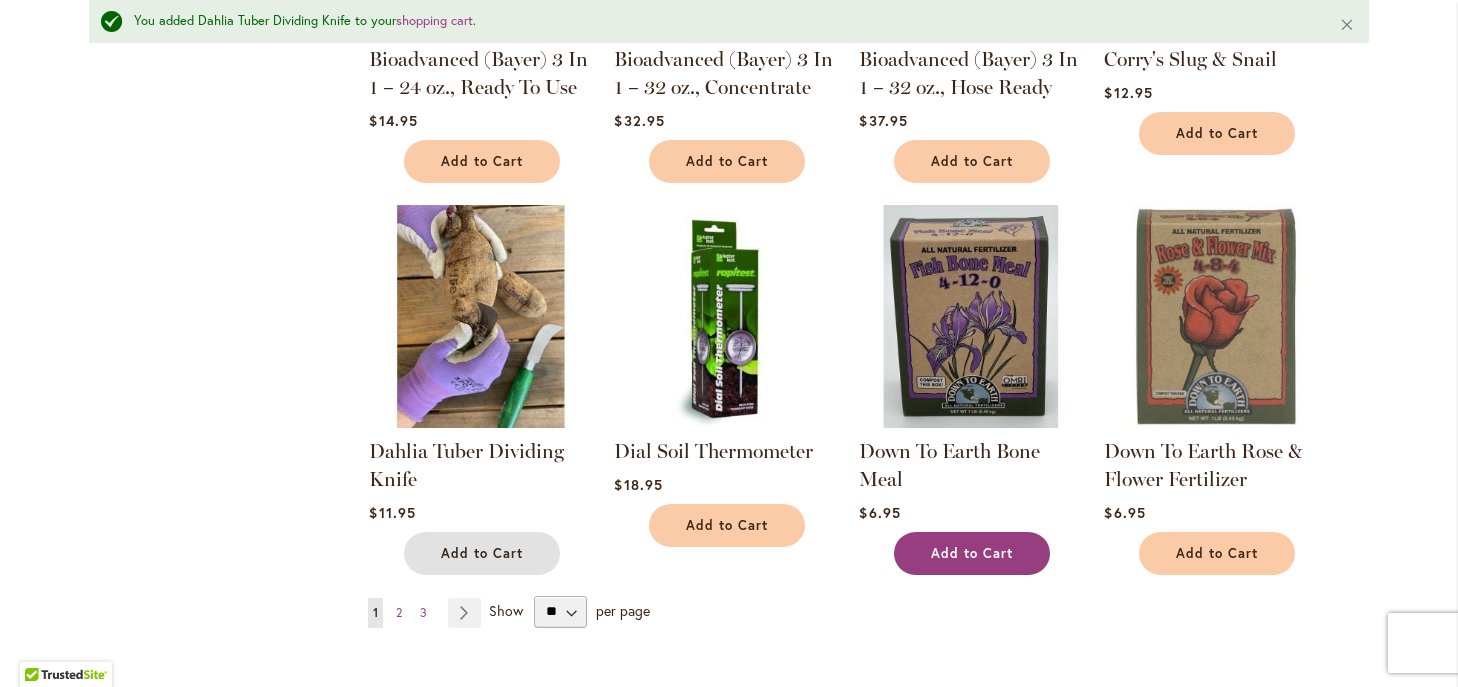 scroll, scrollTop: 1414, scrollLeft: 0, axis: vertical 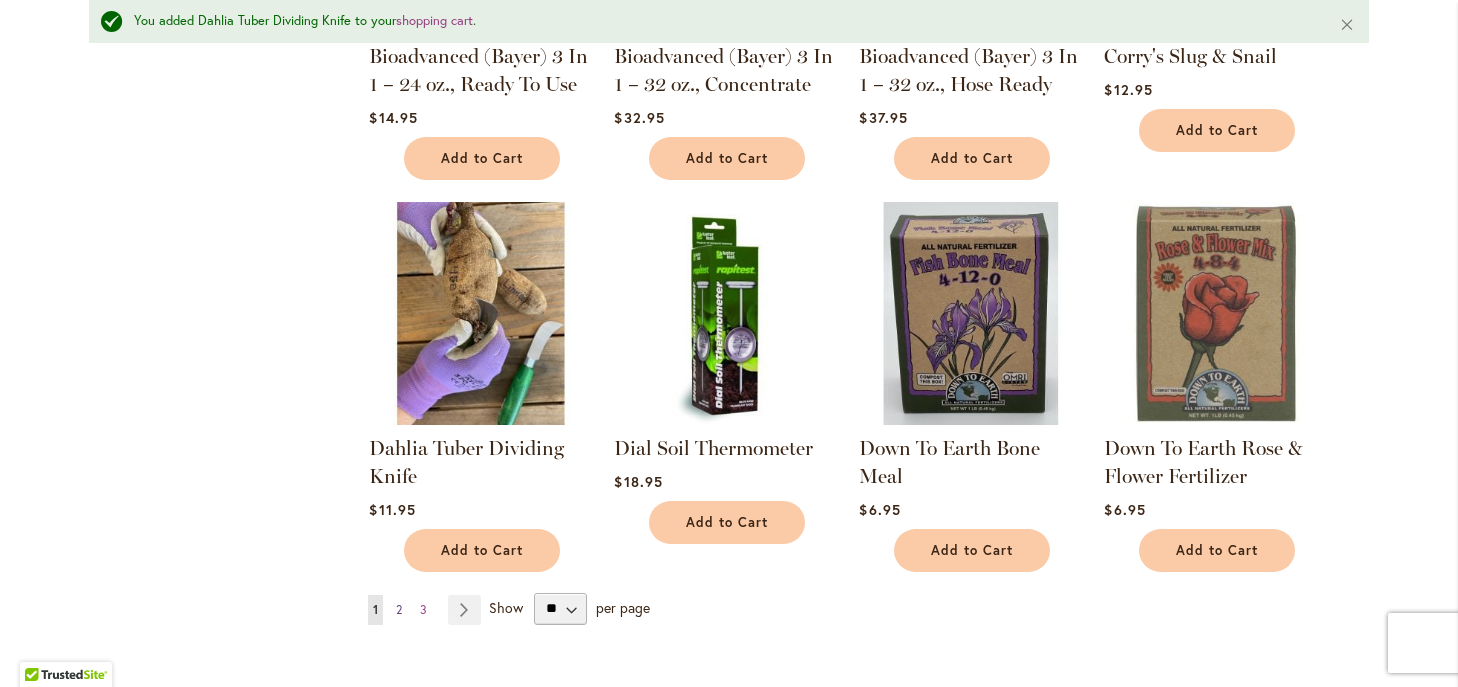 click on "2" at bounding box center (399, 609) 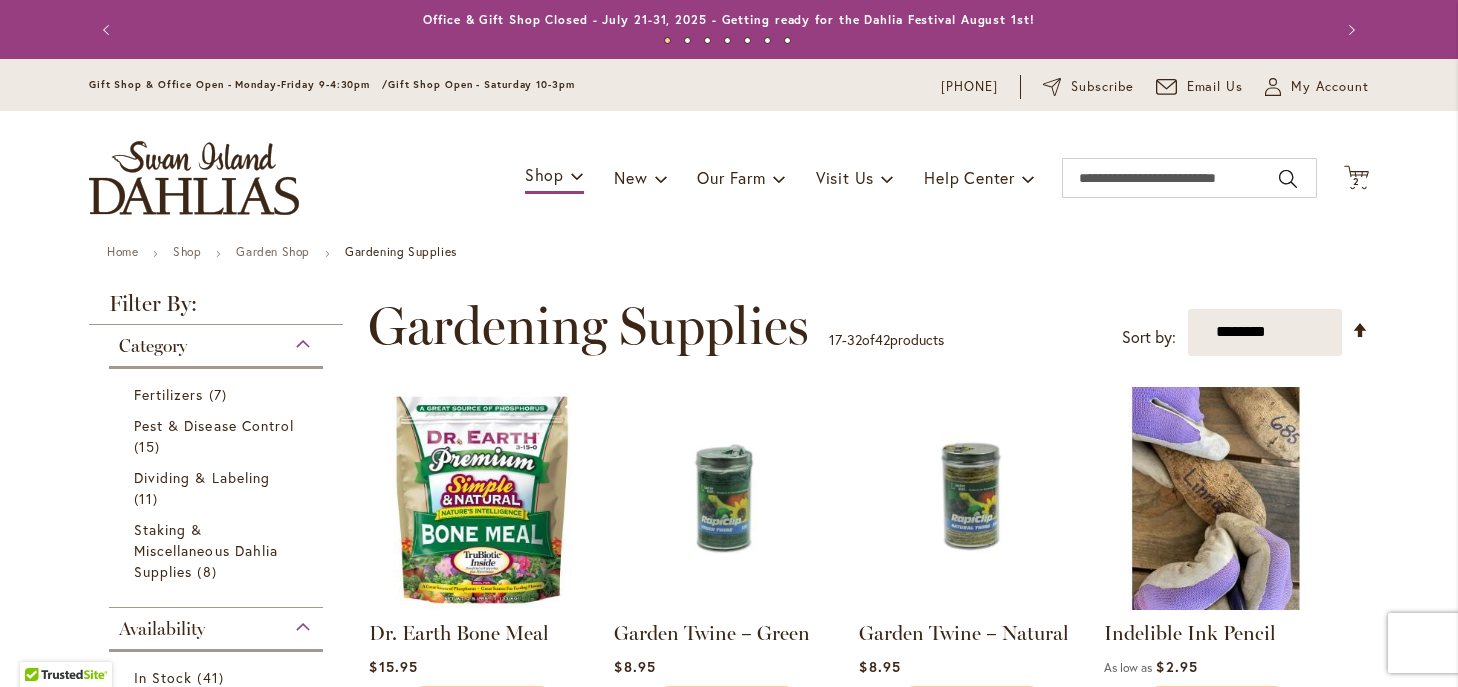 scroll, scrollTop: 0, scrollLeft: 0, axis: both 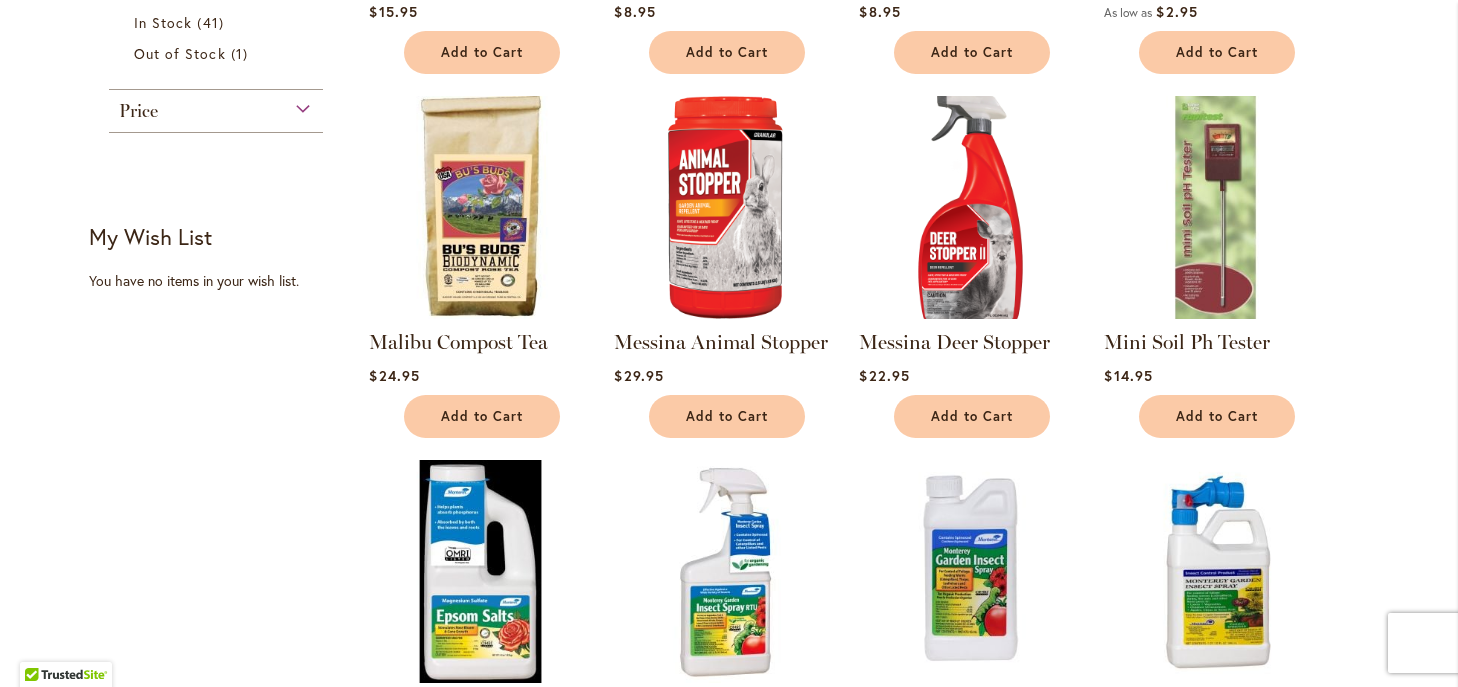 type on "**********" 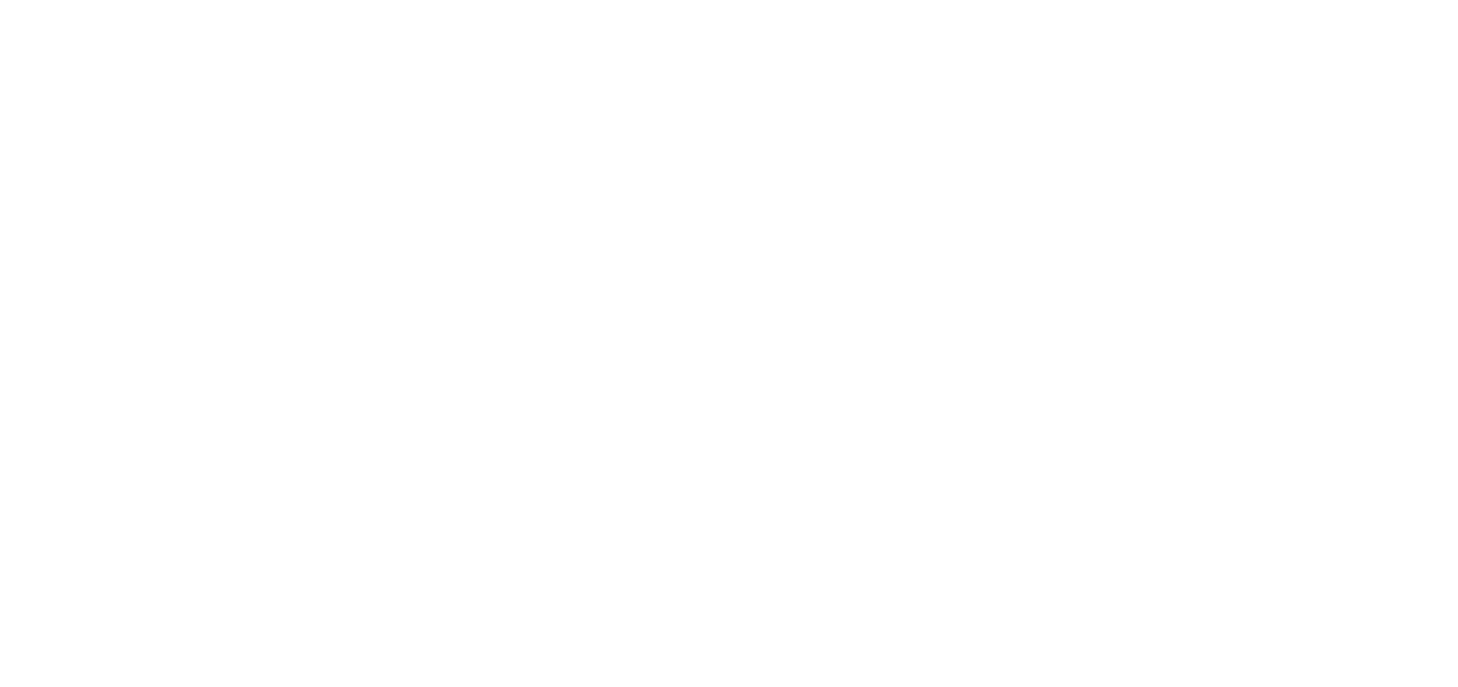 scroll, scrollTop: 0, scrollLeft: 0, axis: both 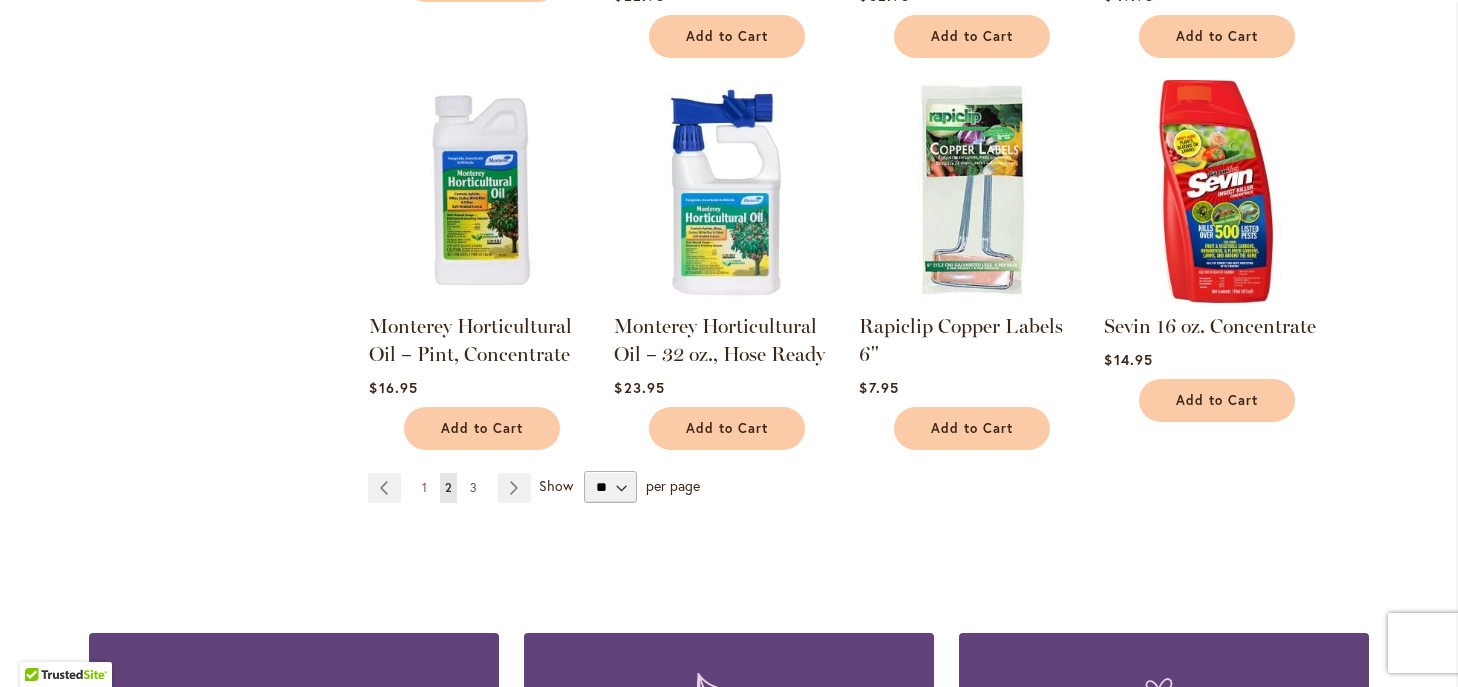 type on "**********" 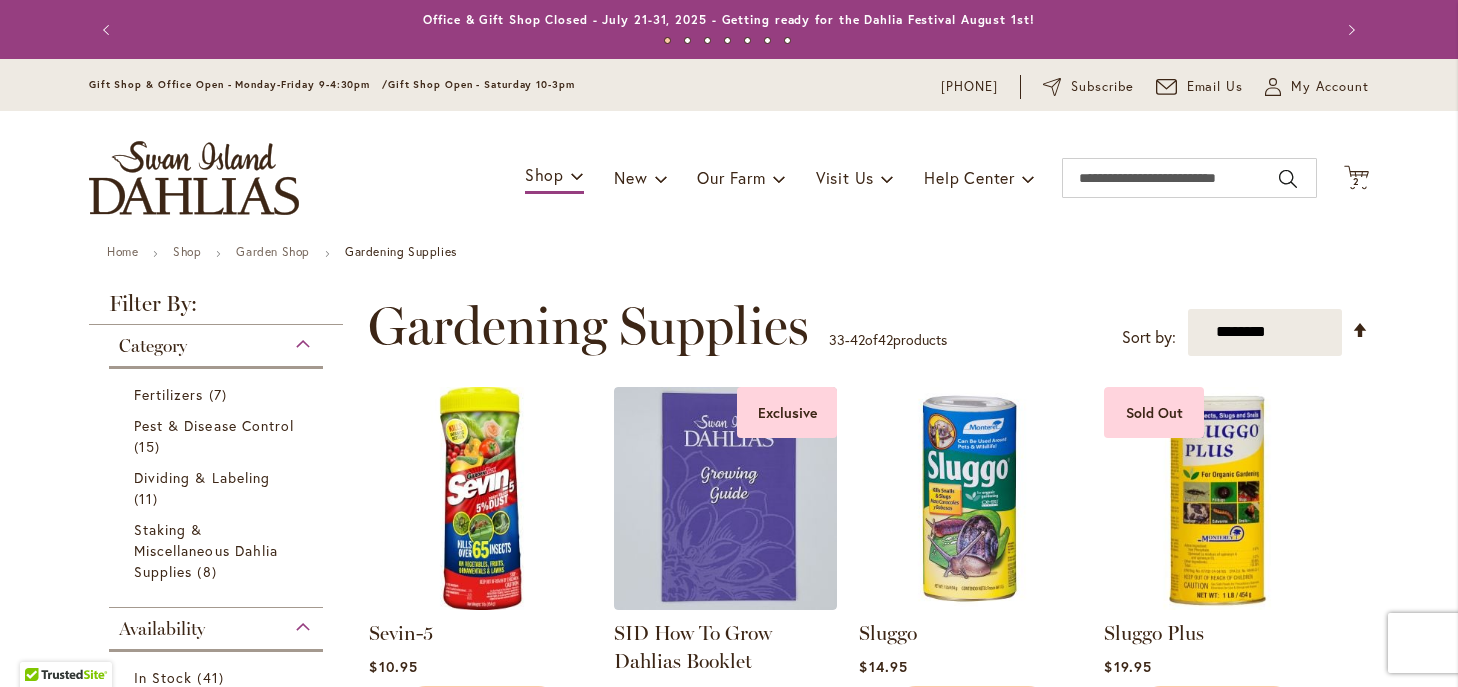 scroll, scrollTop: 0, scrollLeft: 0, axis: both 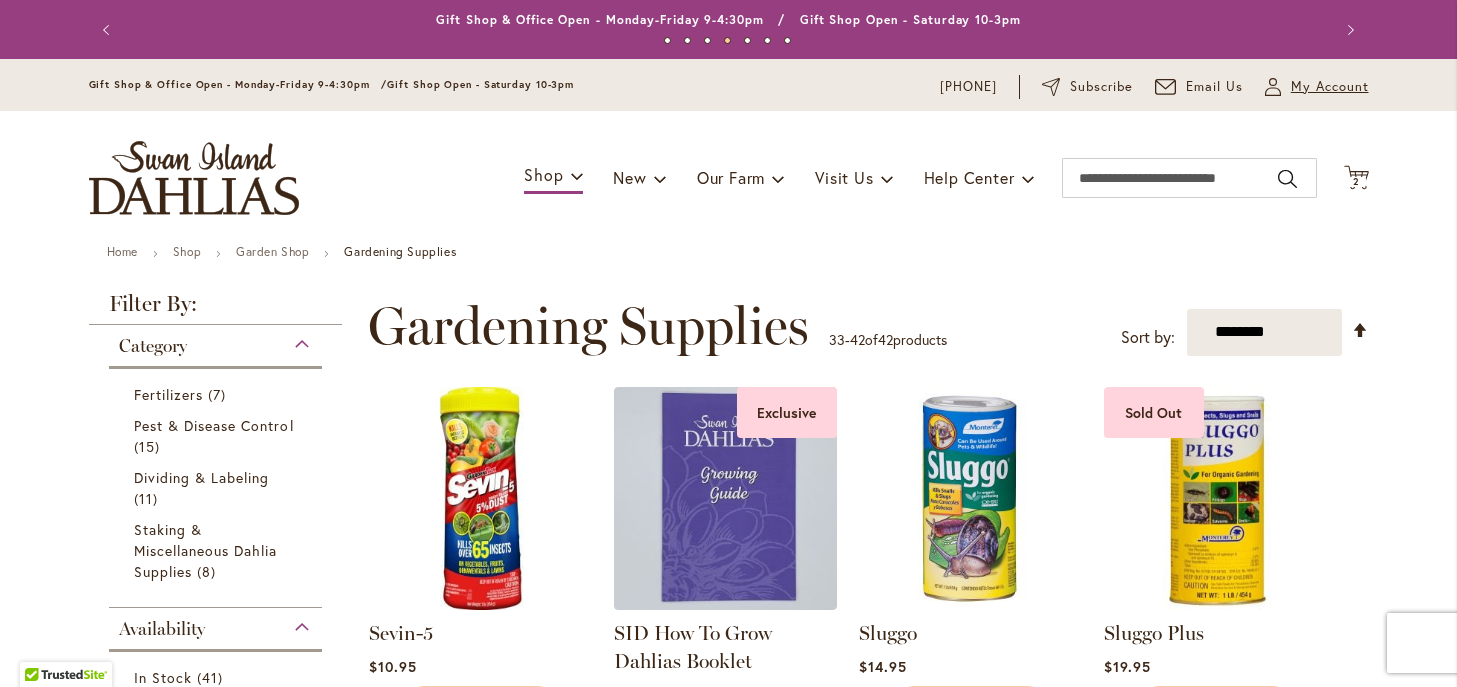 type on "**********" 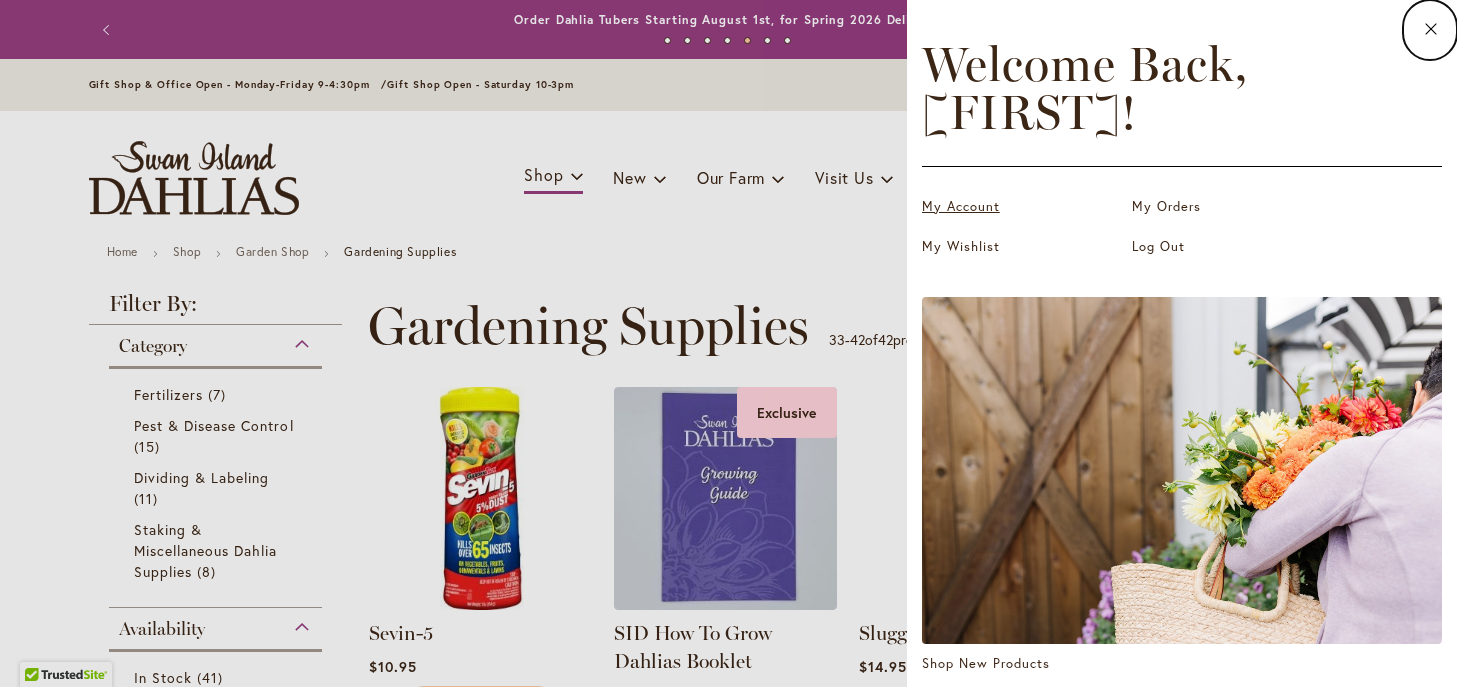 click on "My Account" at bounding box center (1022, 207) 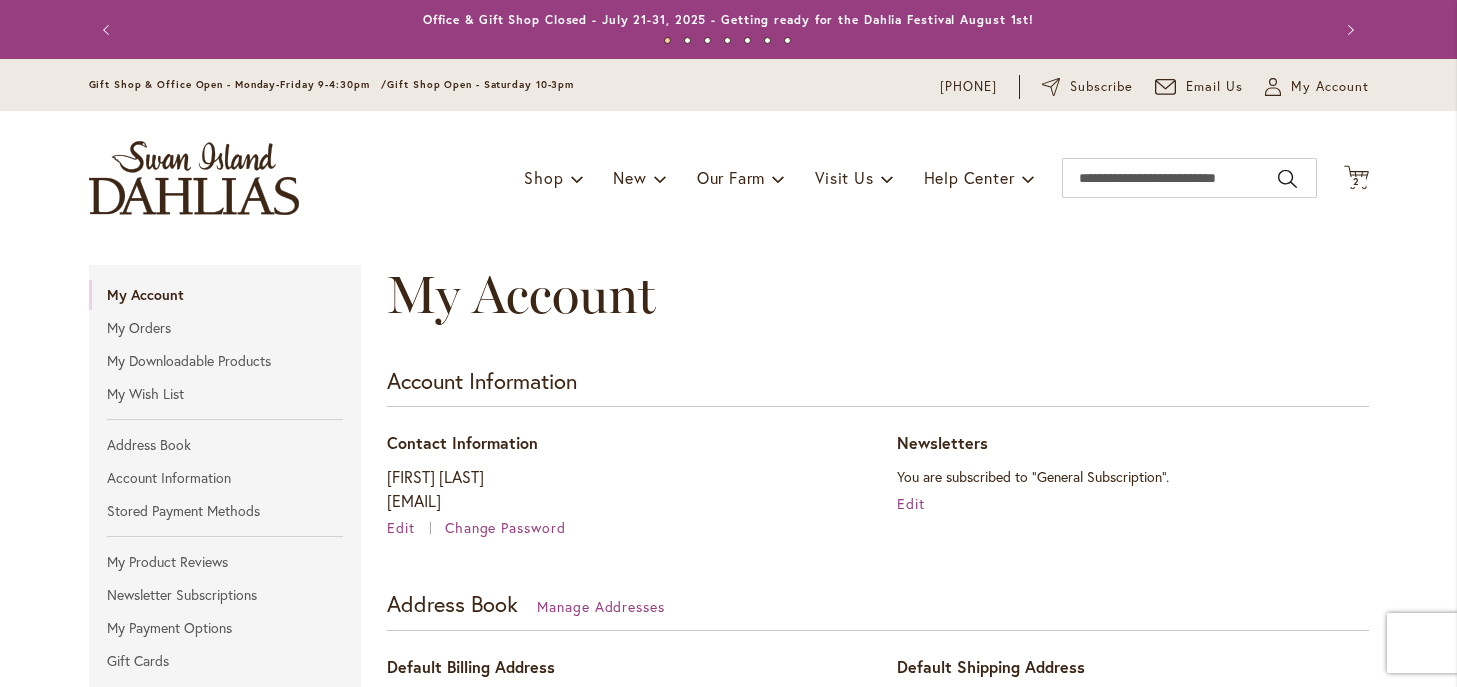 scroll, scrollTop: 0, scrollLeft: 0, axis: both 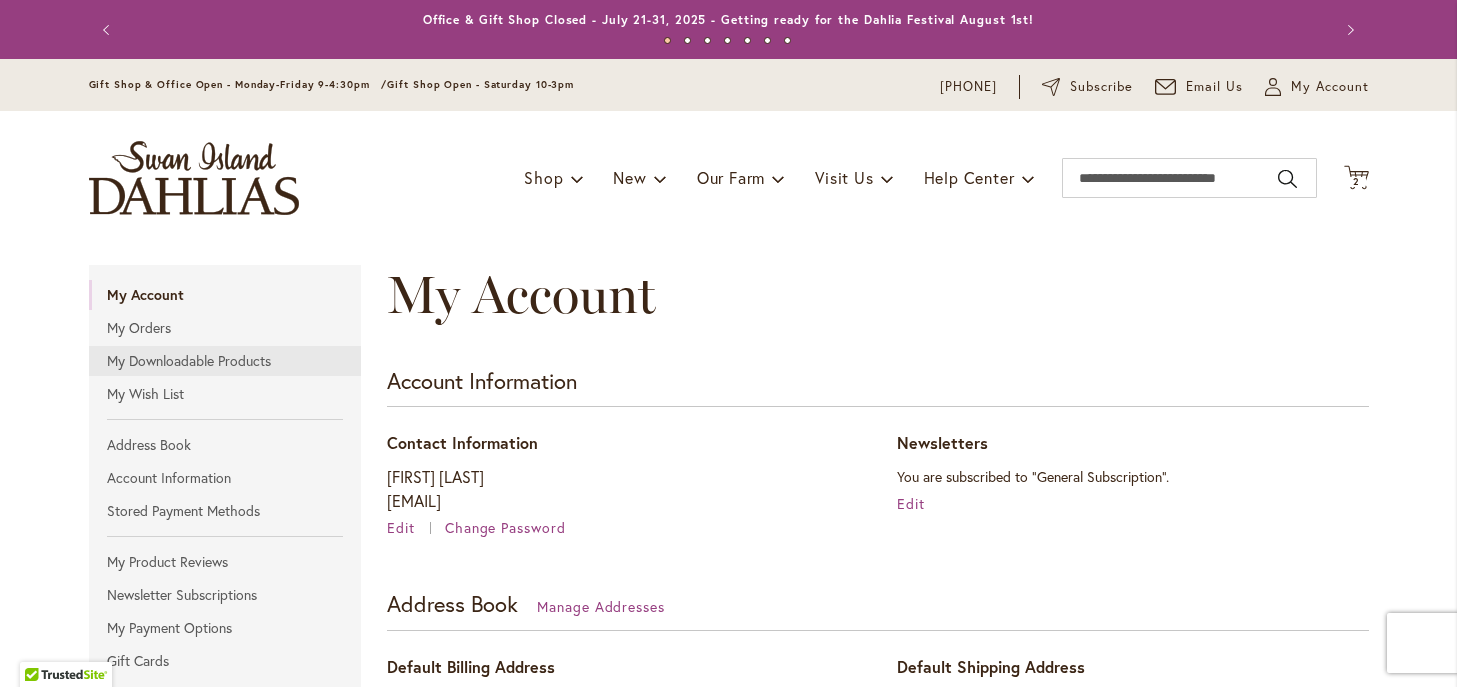 type on "**********" 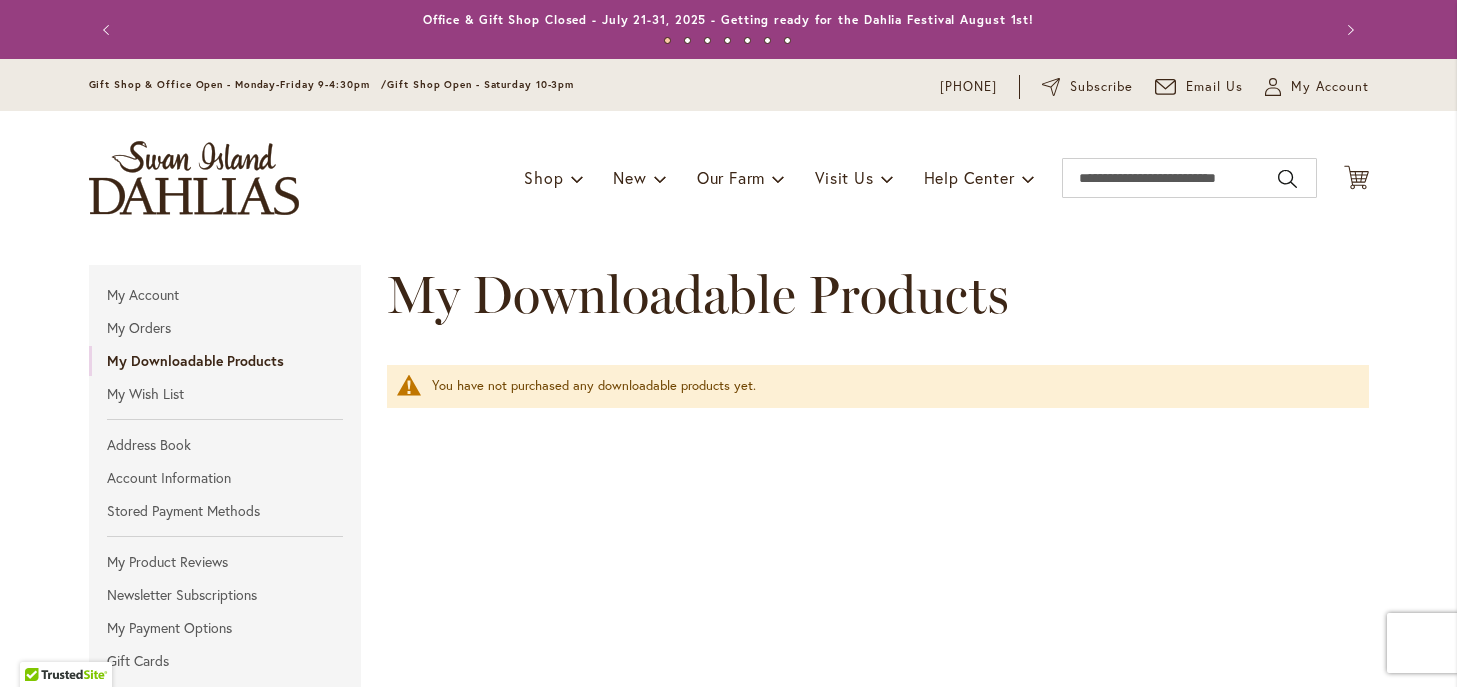 scroll, scrollTop: 0, scrollLeft: 0, axis: both 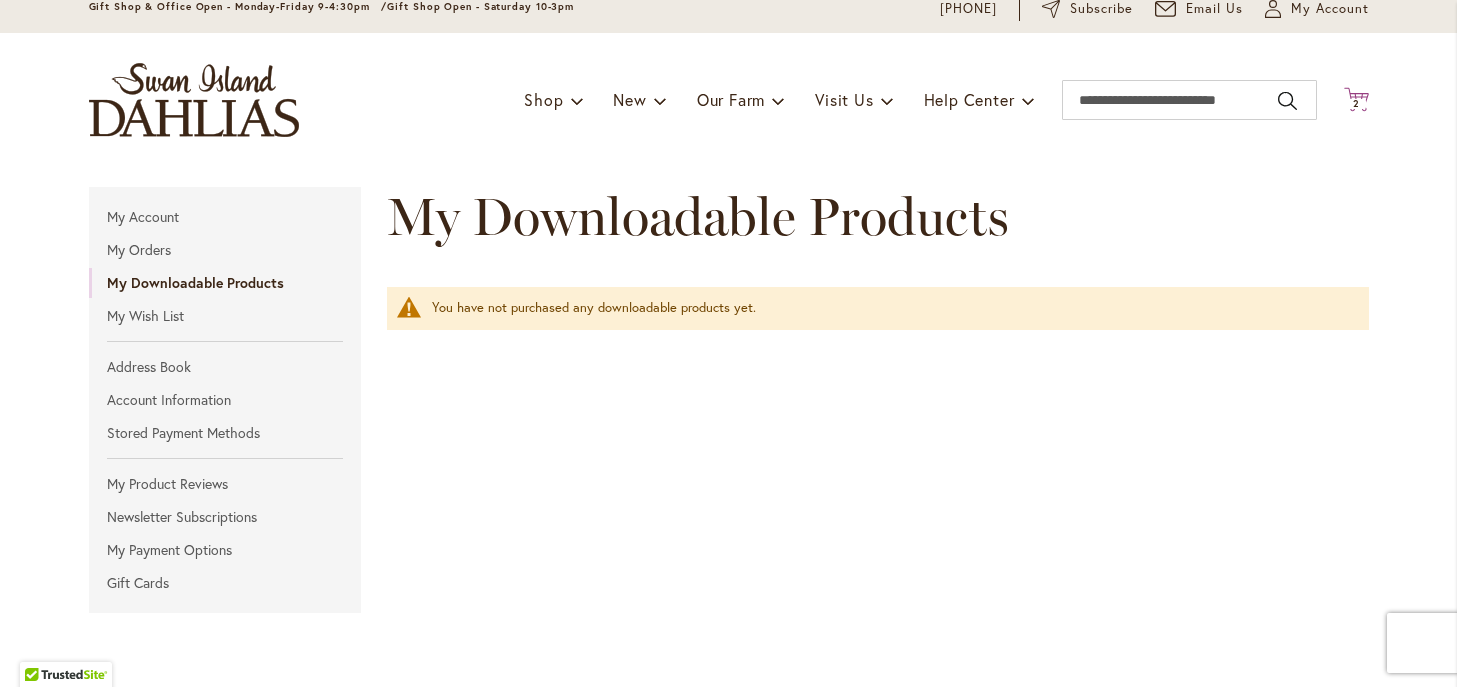 type on "**********" 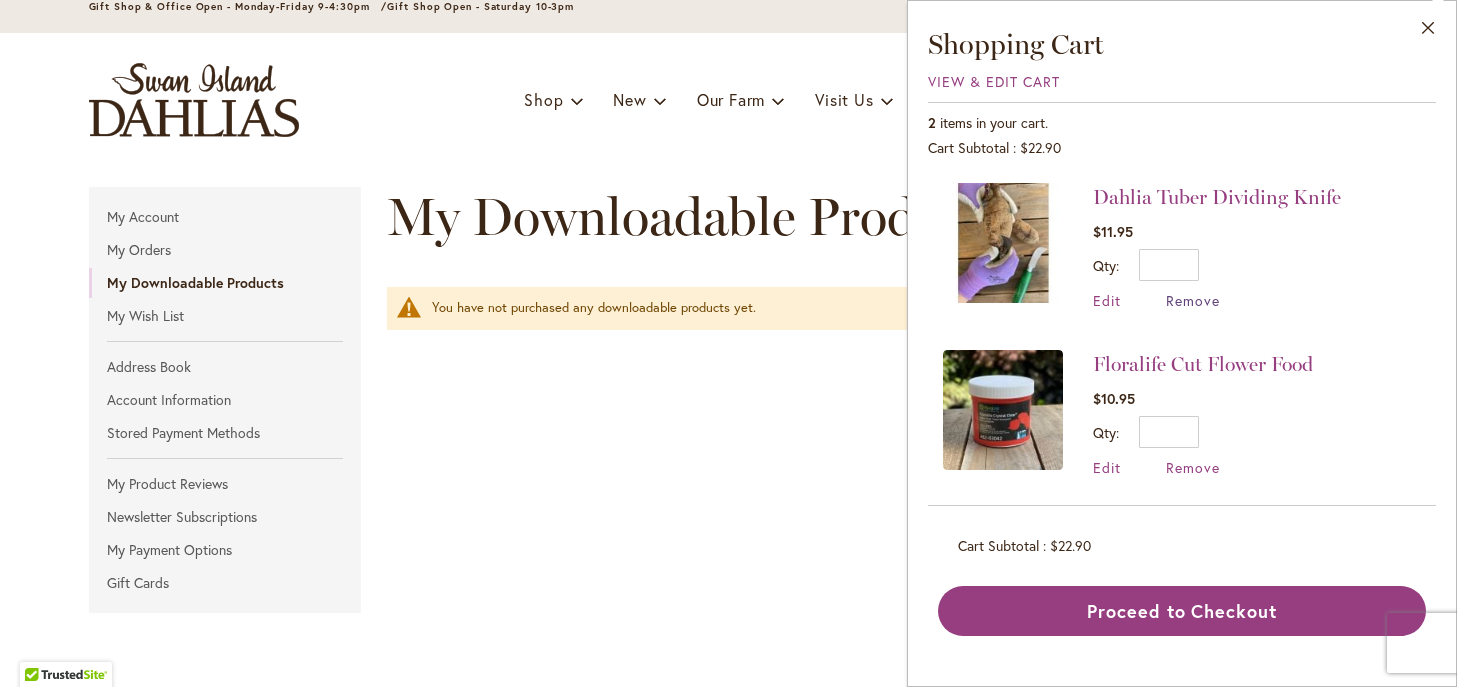 click on "Remove" at bounding box center (1193, 300) 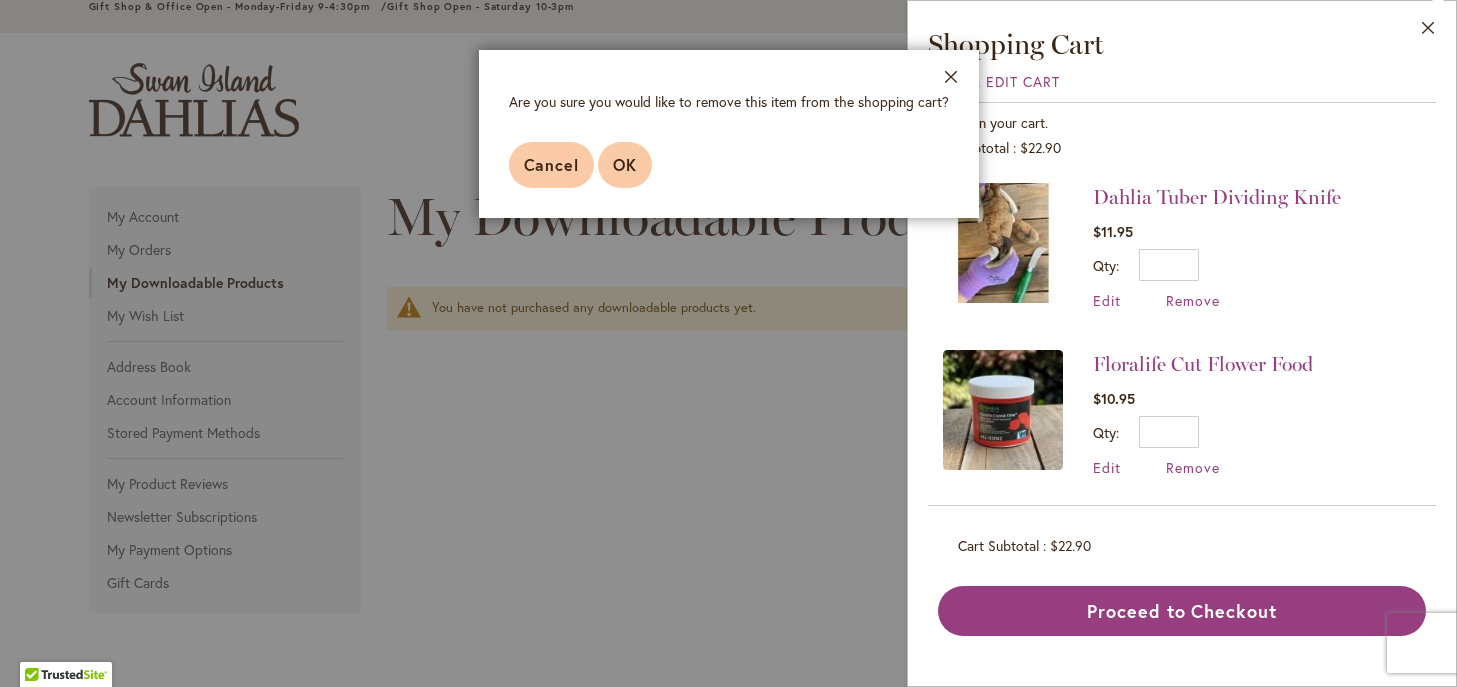 click on "OK" at bounding box center (625, 164) 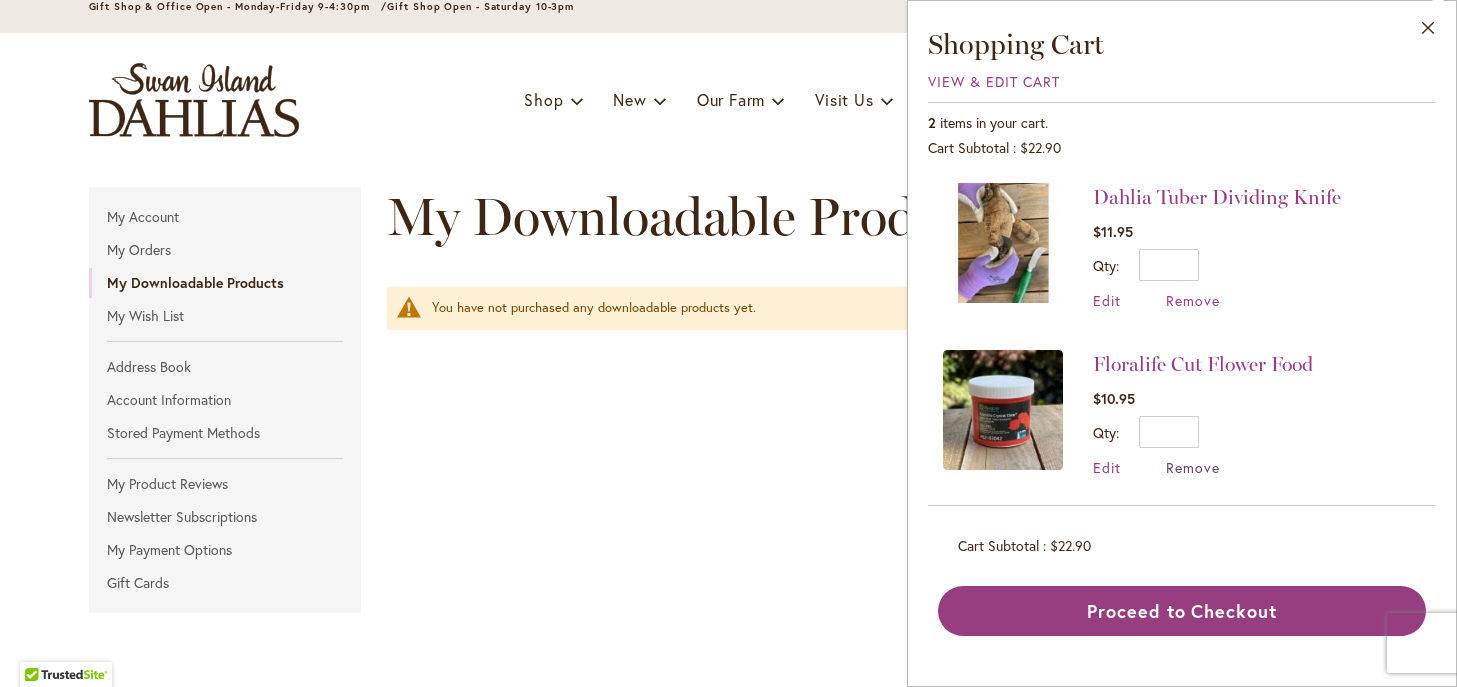 click on "Remove" at bounding box center (1193, 467) 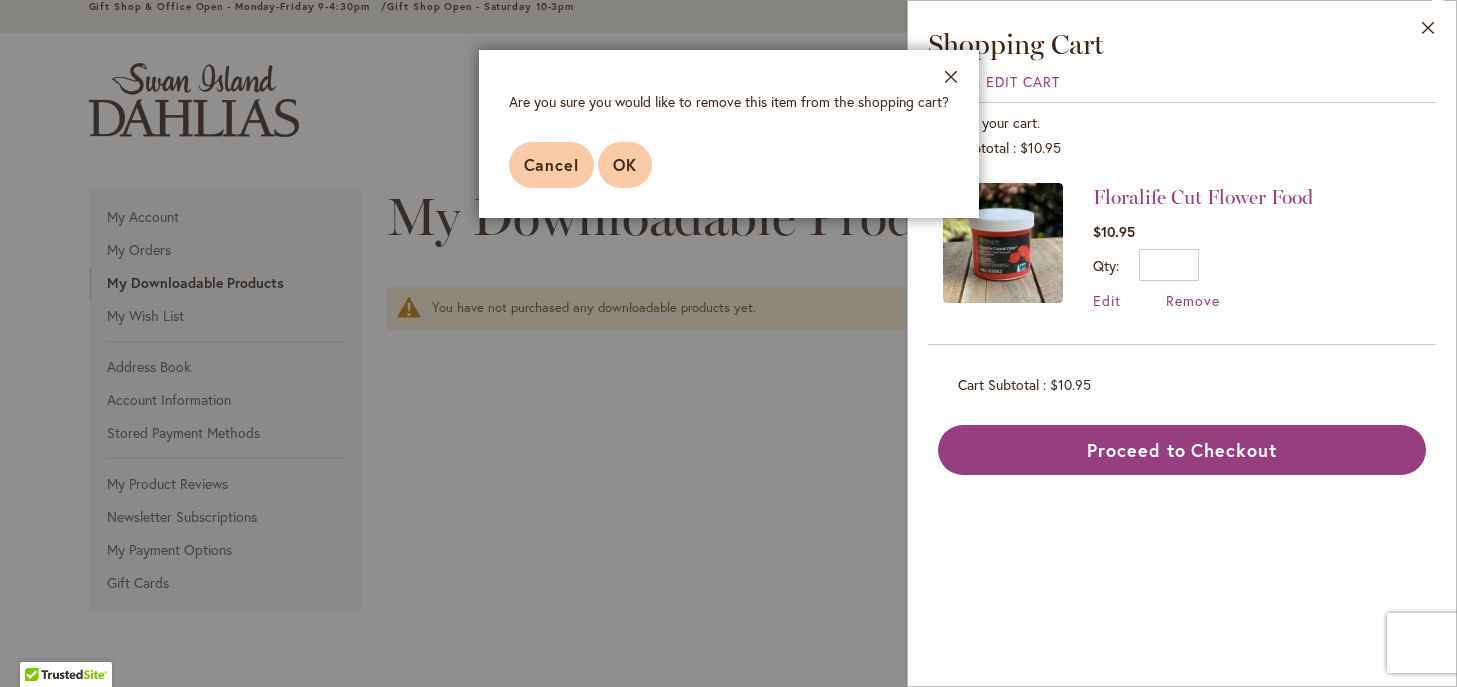 click on "OK" at bounding box center [625, 164] 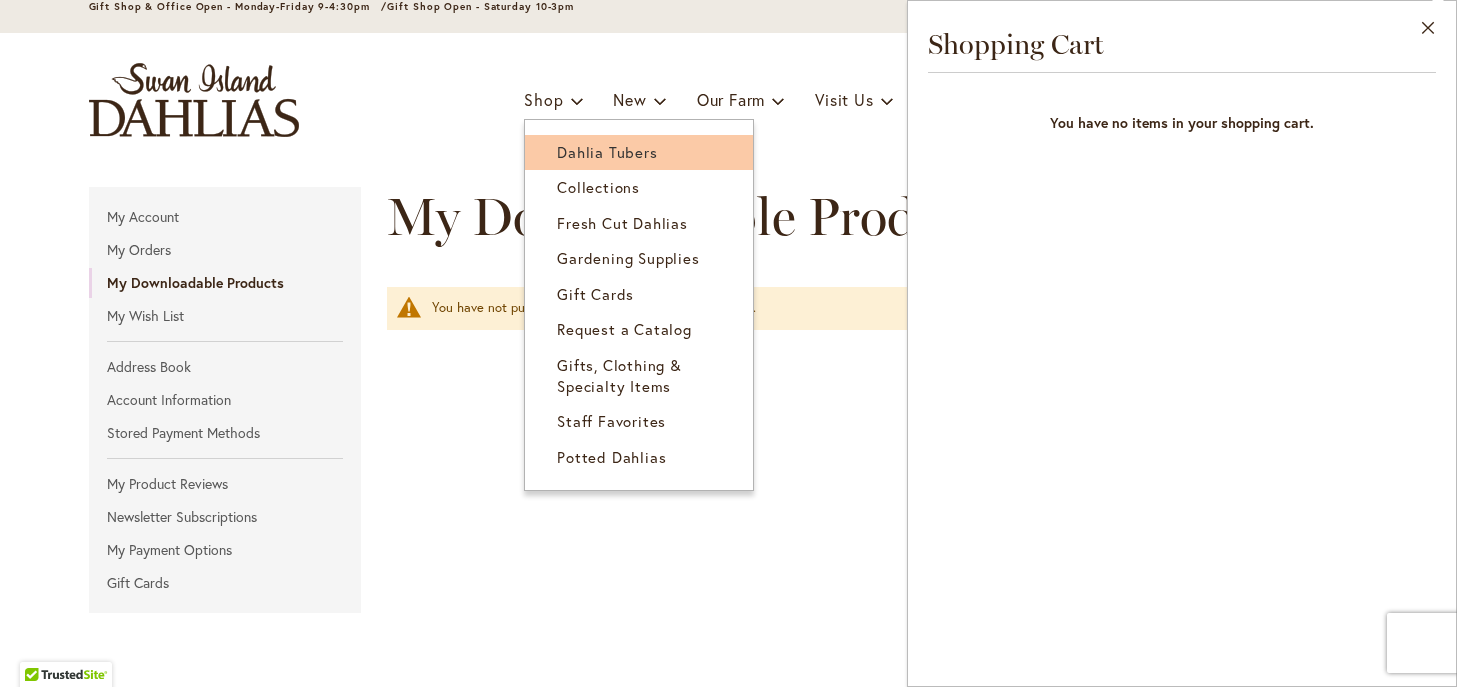 click on "Dahlia Tubers" at bounding box center (607, 152) 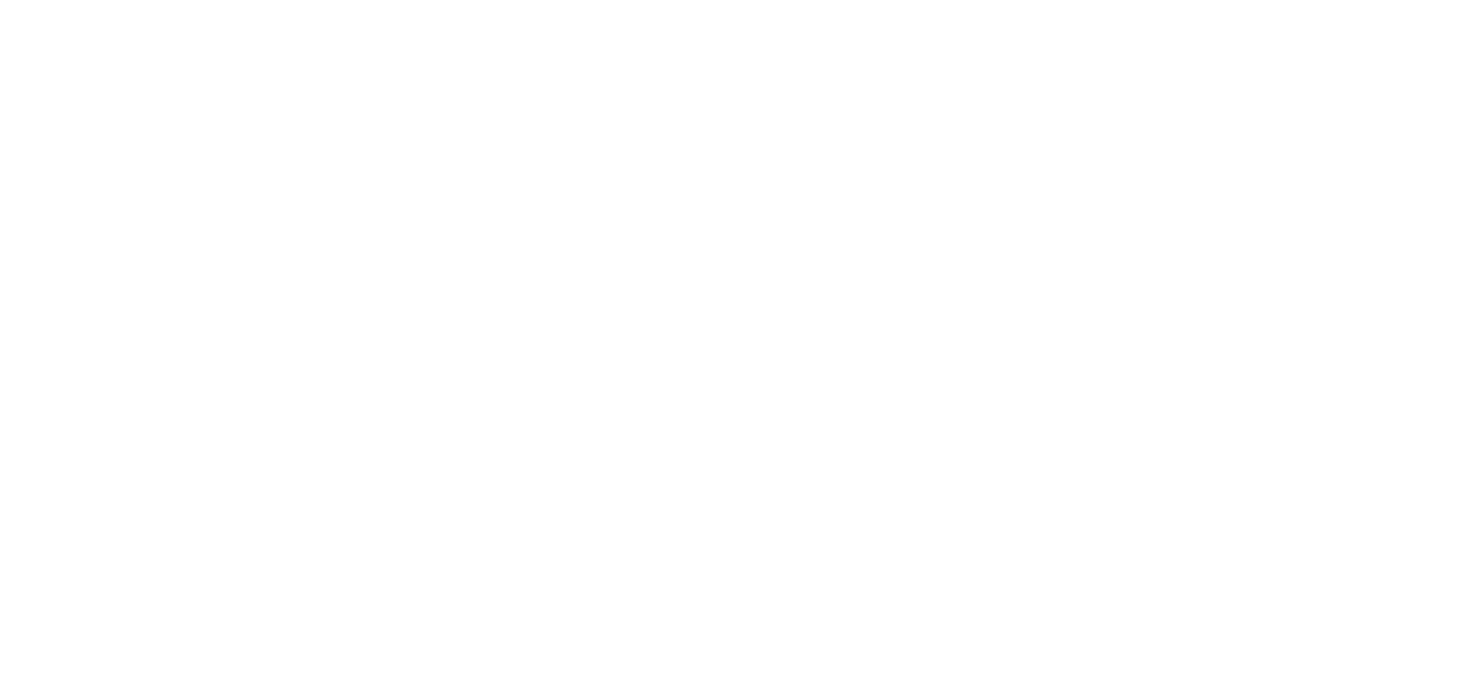 scroll, scrollTop: 0, scrollLeft: 0, axis: both 